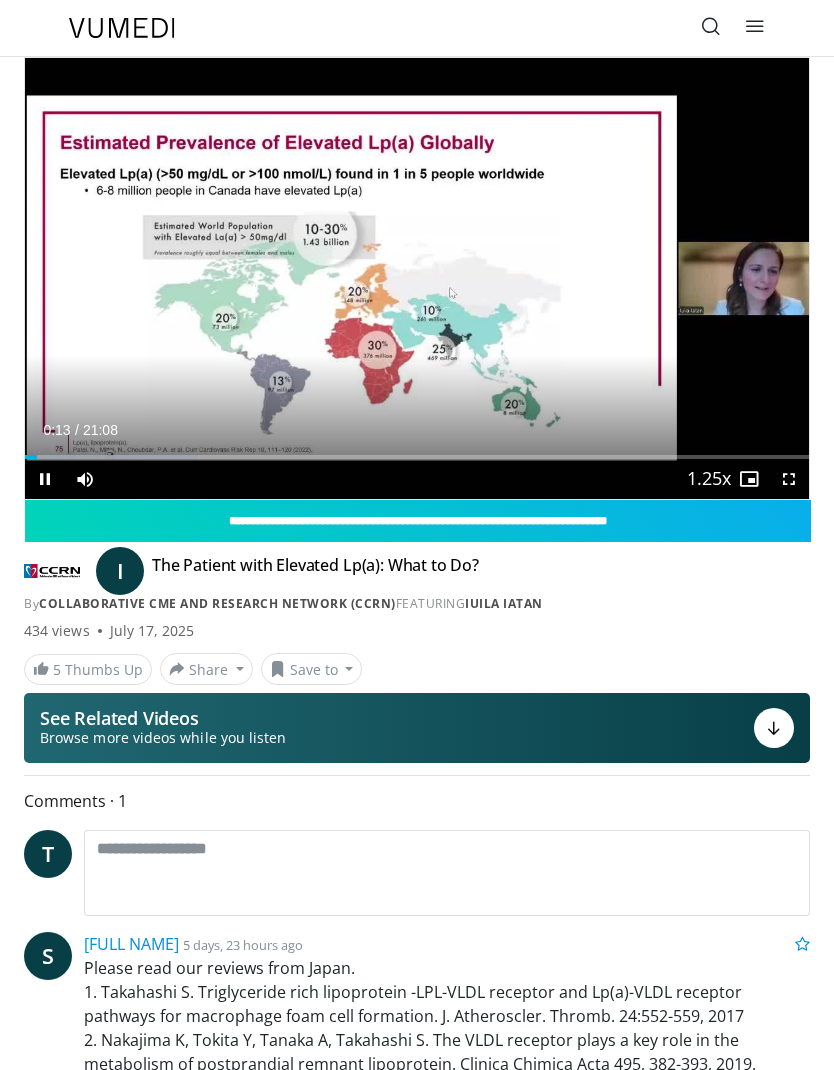 scroll, scrollTop: 0, scrollLeft: 0, axis: both 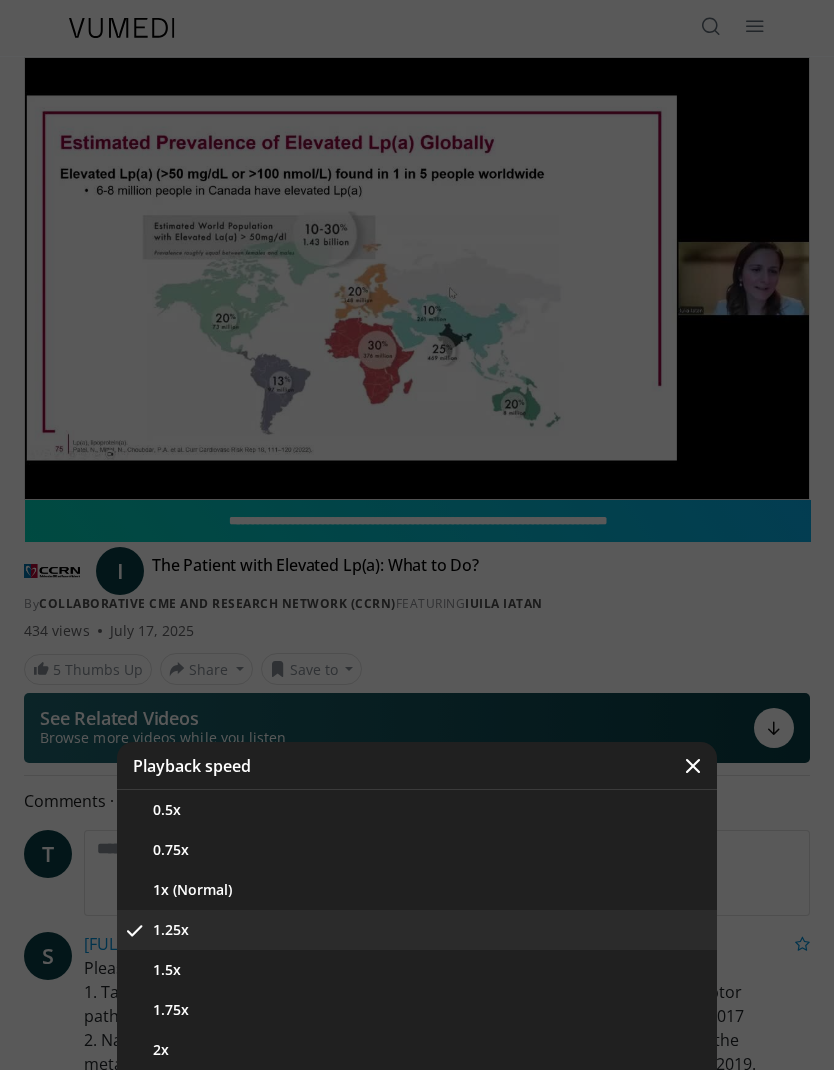 click on "1x (Normal)" at bounding box center (417, 890) 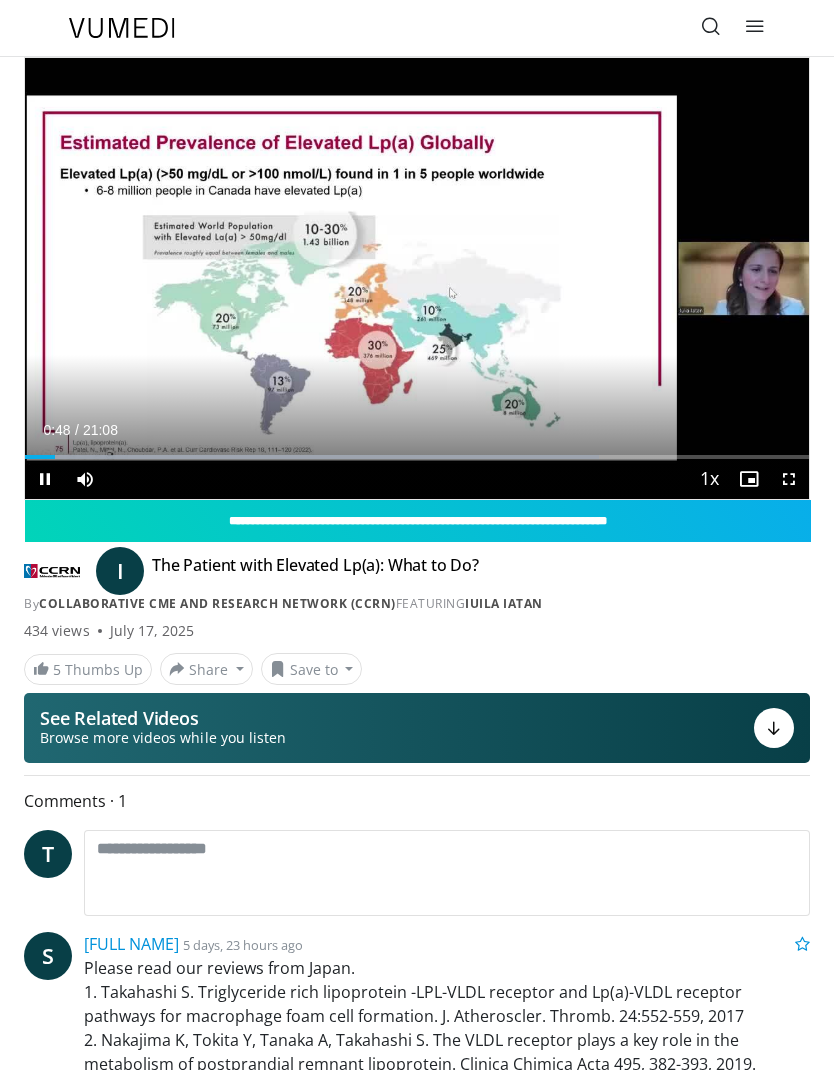click at bounding box center [315, 457] 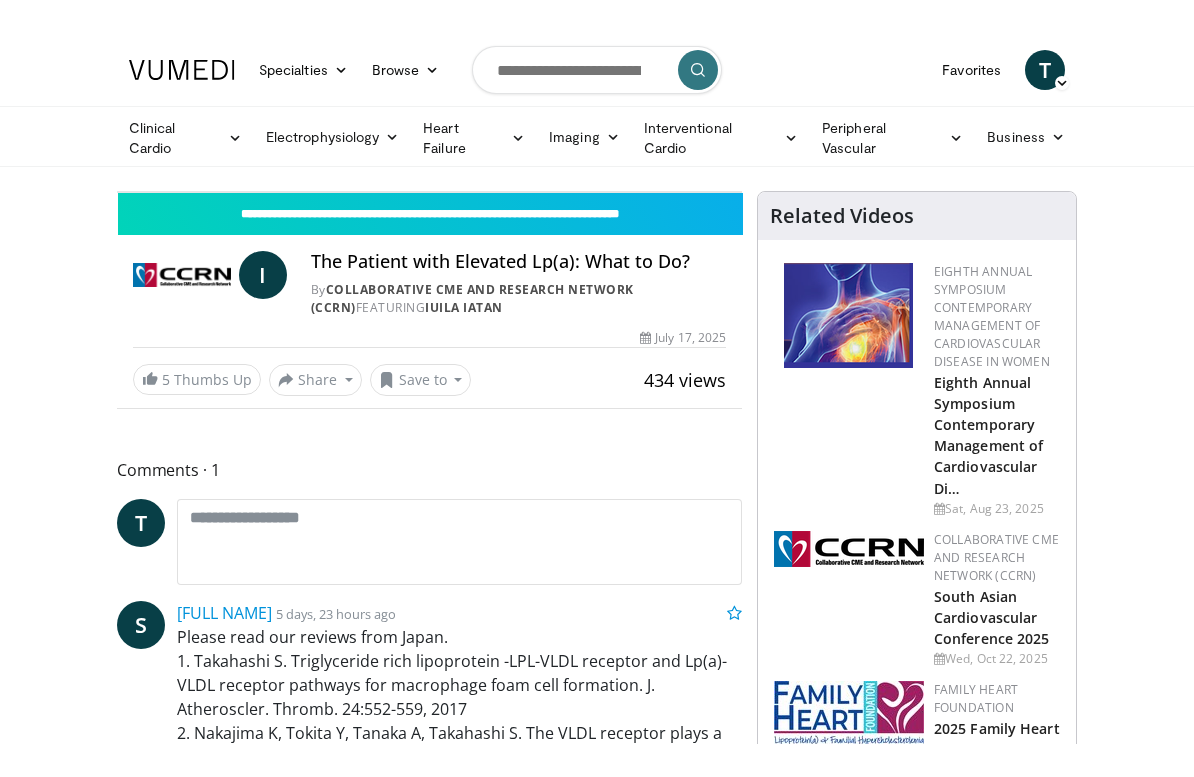 scroll, scrollTop: 24, scrollLeft: 0, axis: vertical 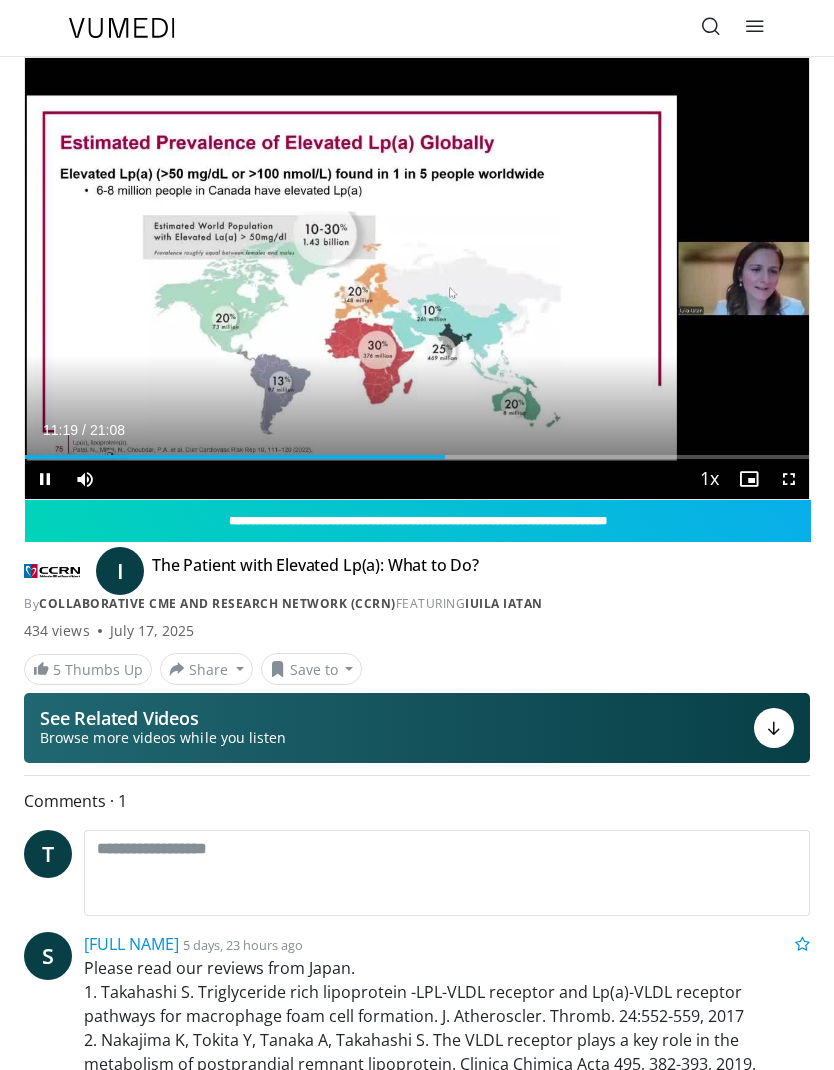 click at bounding box center [235, 457] 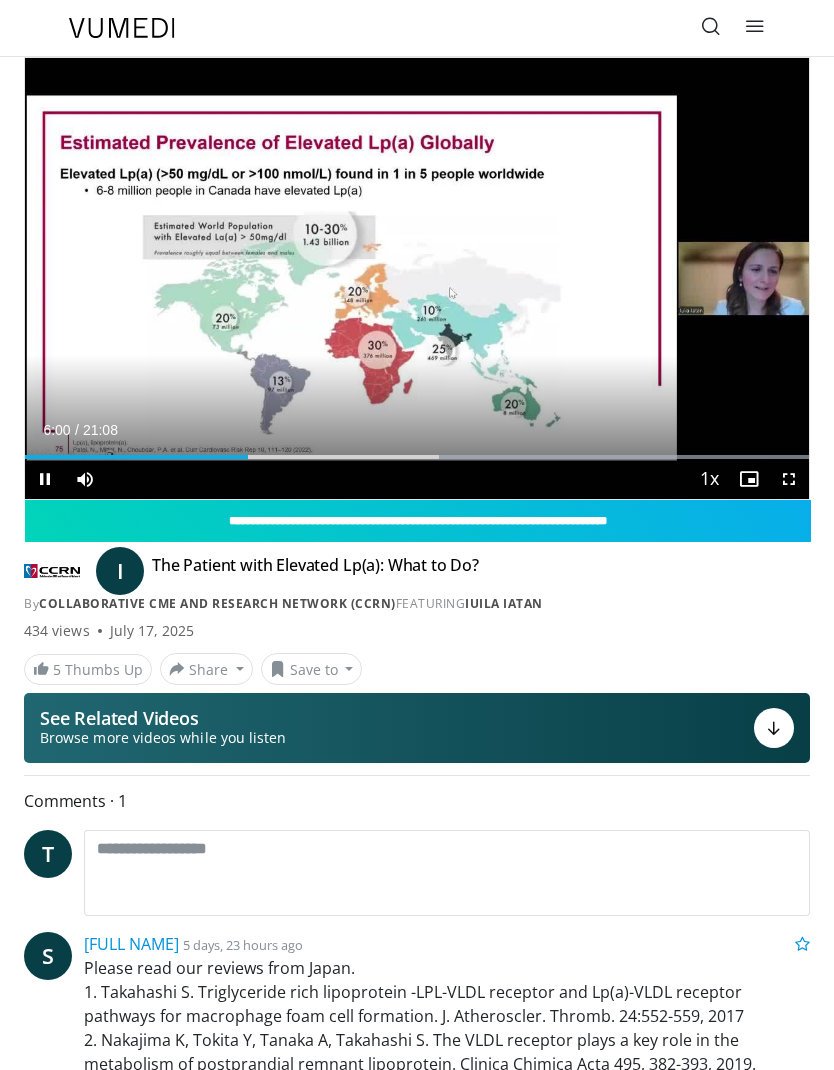 click at bounding box center (136, 457) 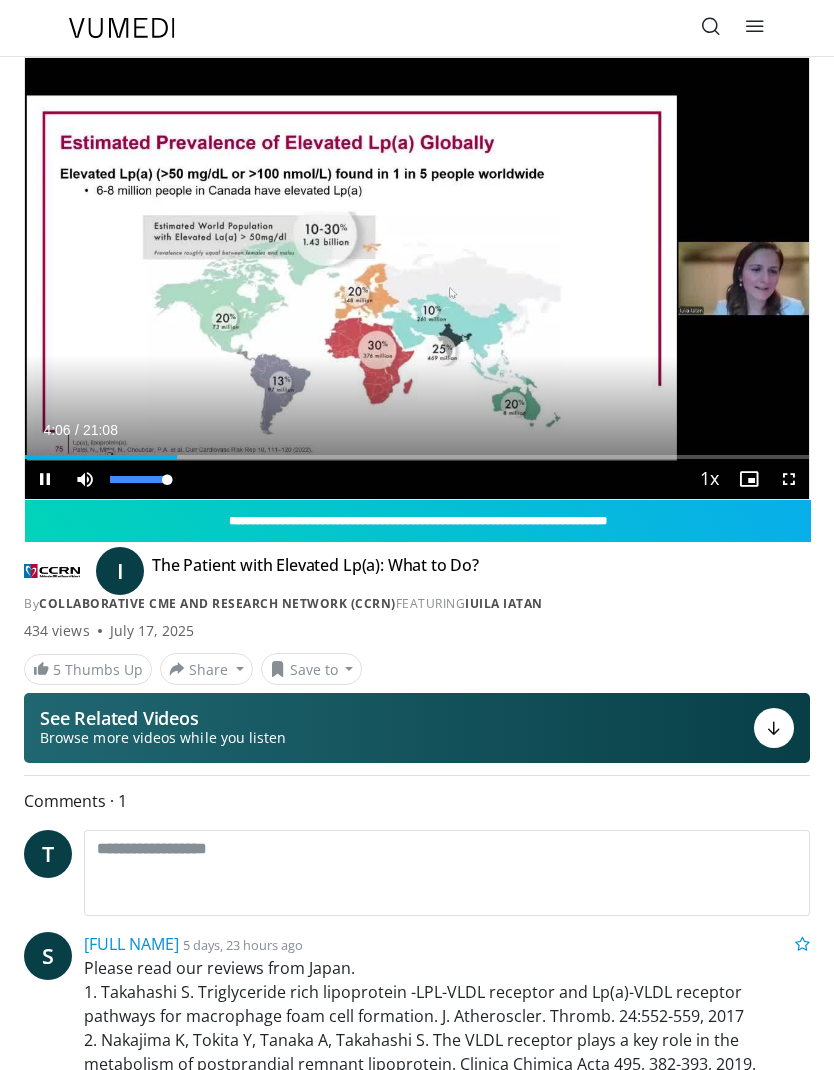 click at bounding box center [139, 479] 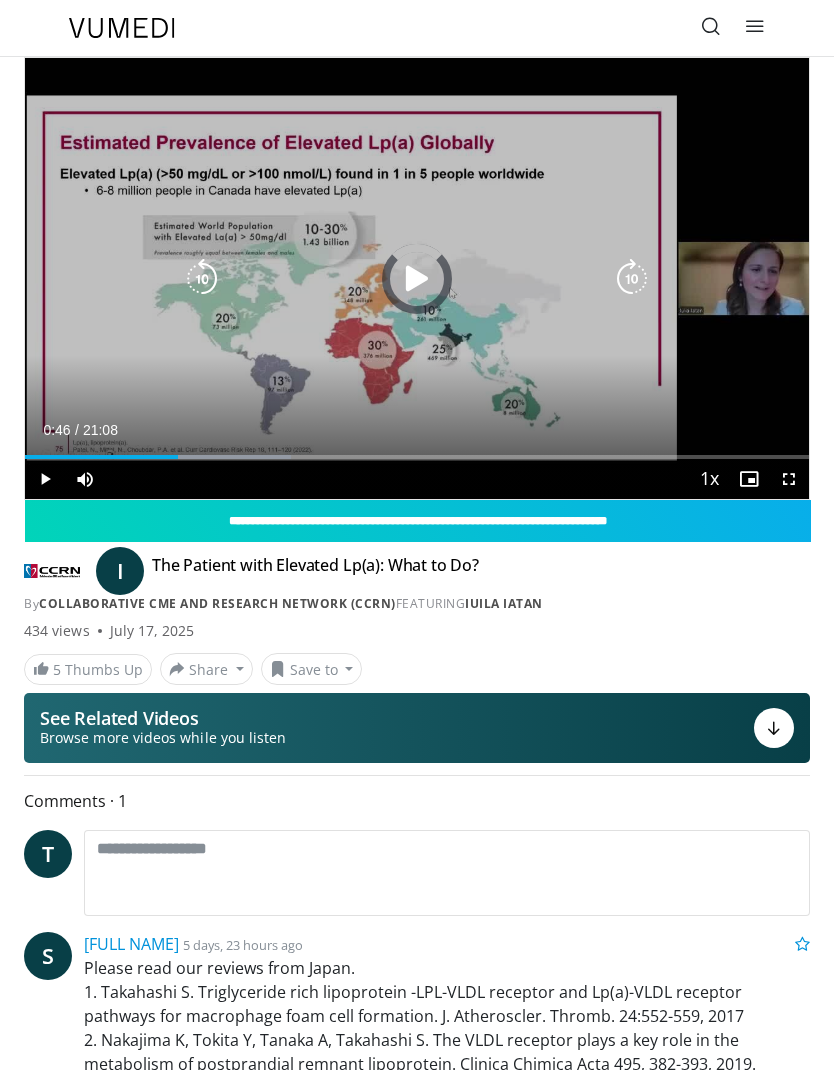 click on "Loaded :  33.90%" at bounding box center [158, 457] 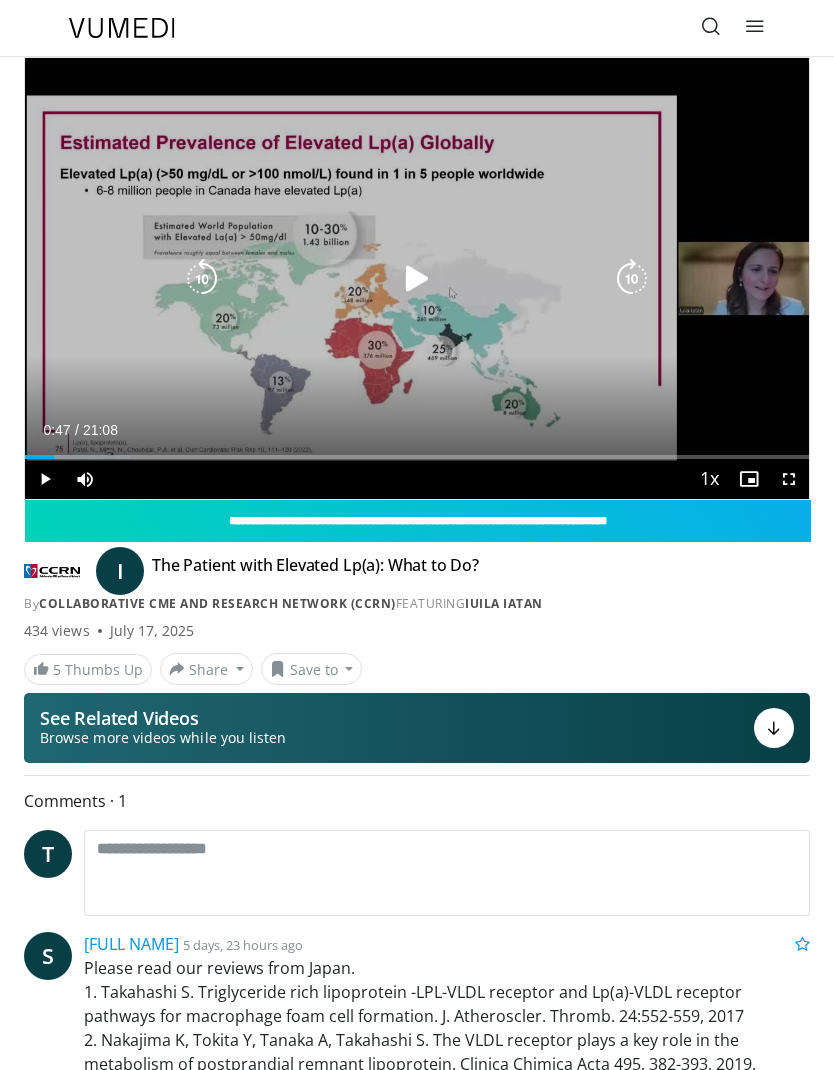click at bounding box center [39, 457] 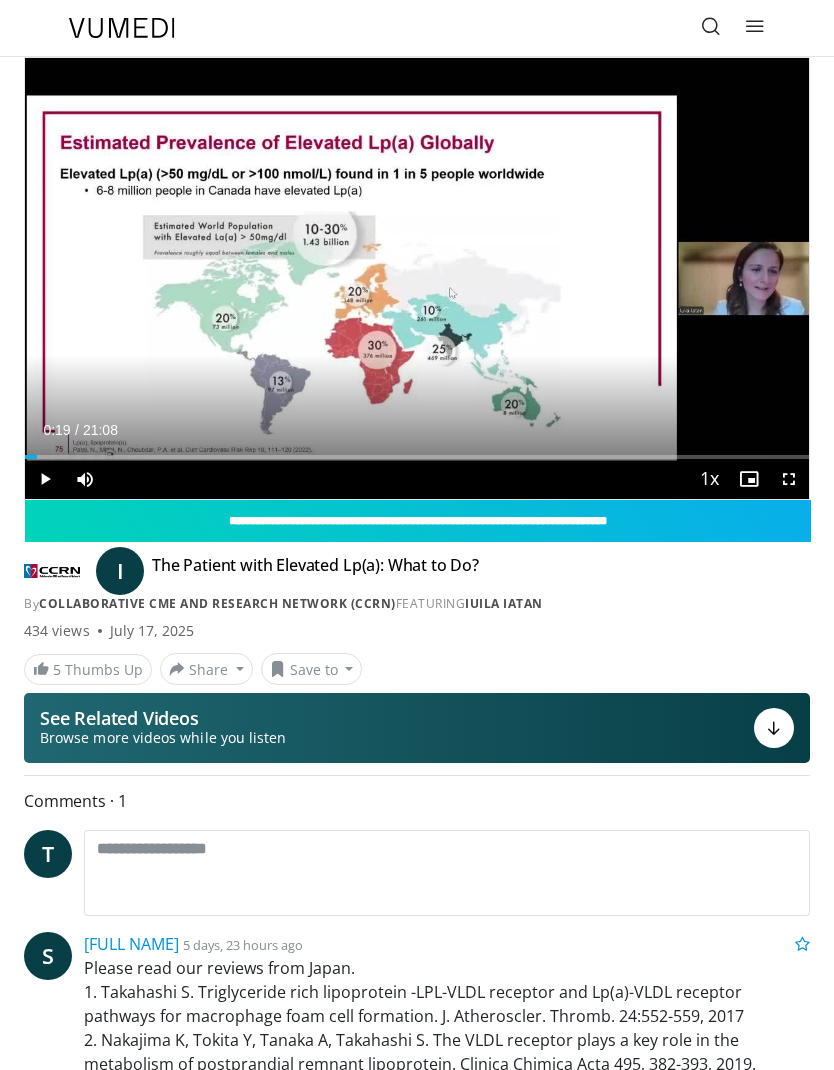 click on "**********" at bounding box center [417, 703] 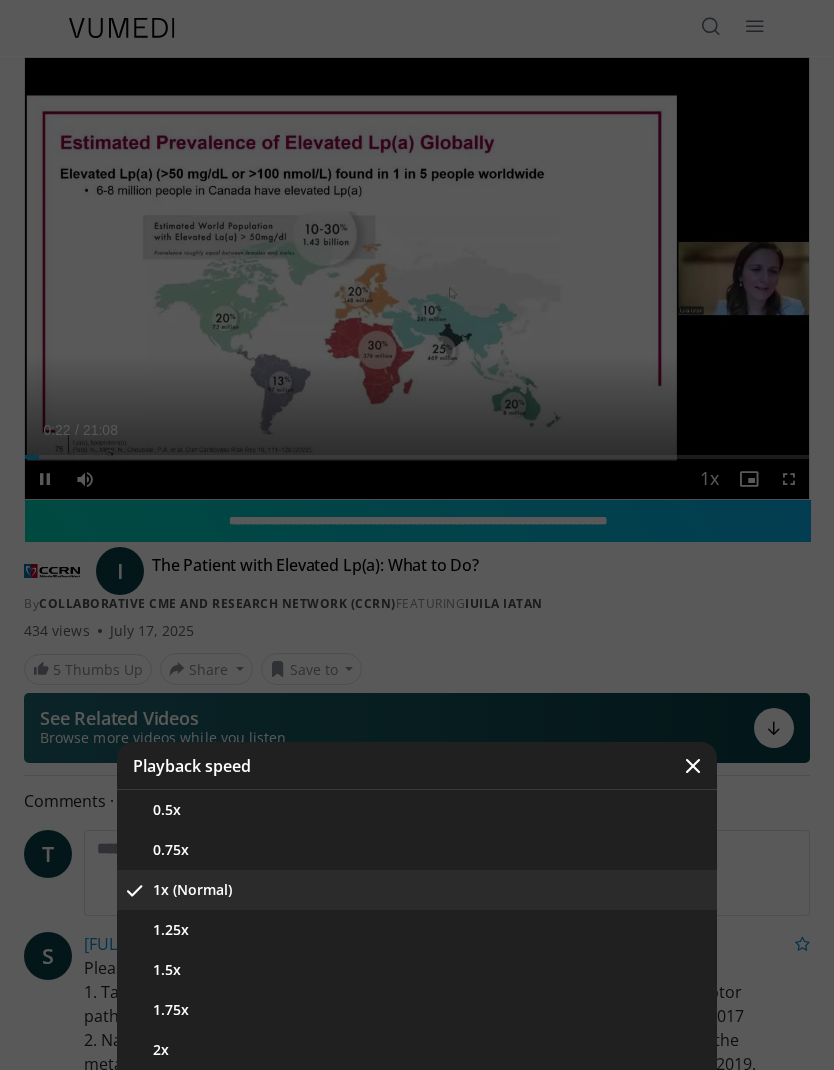 click at bounding box center (417, 535) 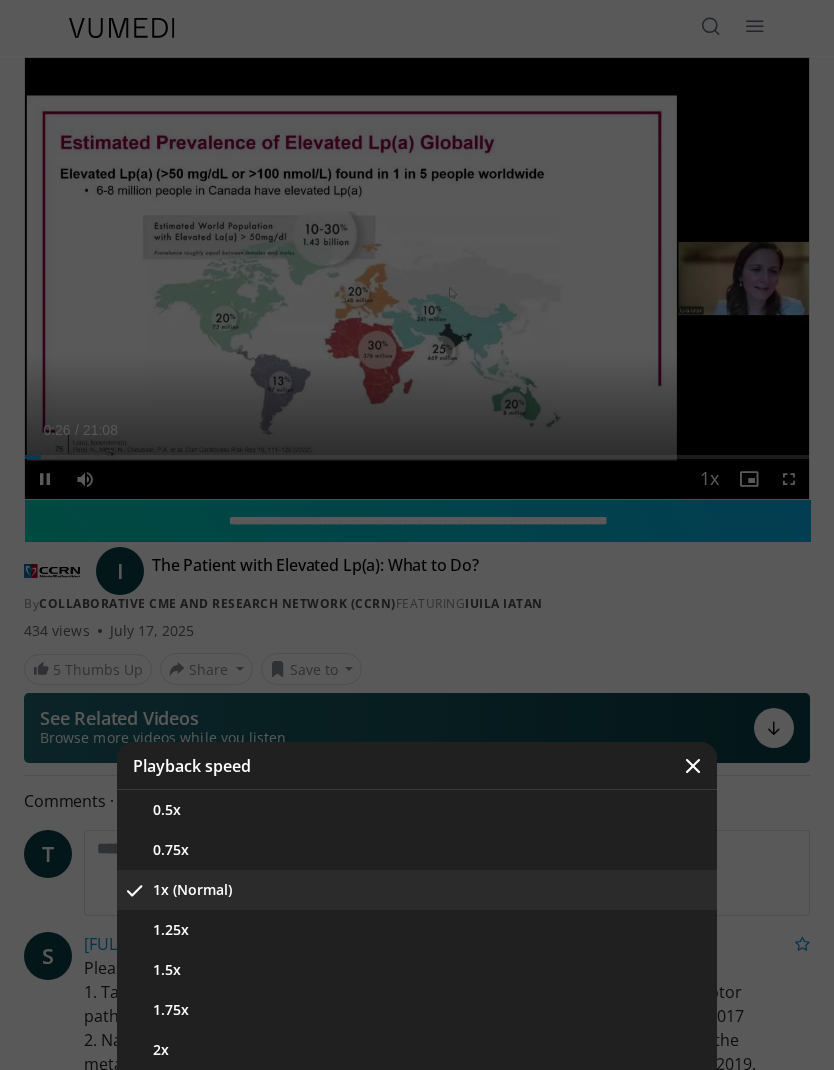 click at bounding box center [693, 766] 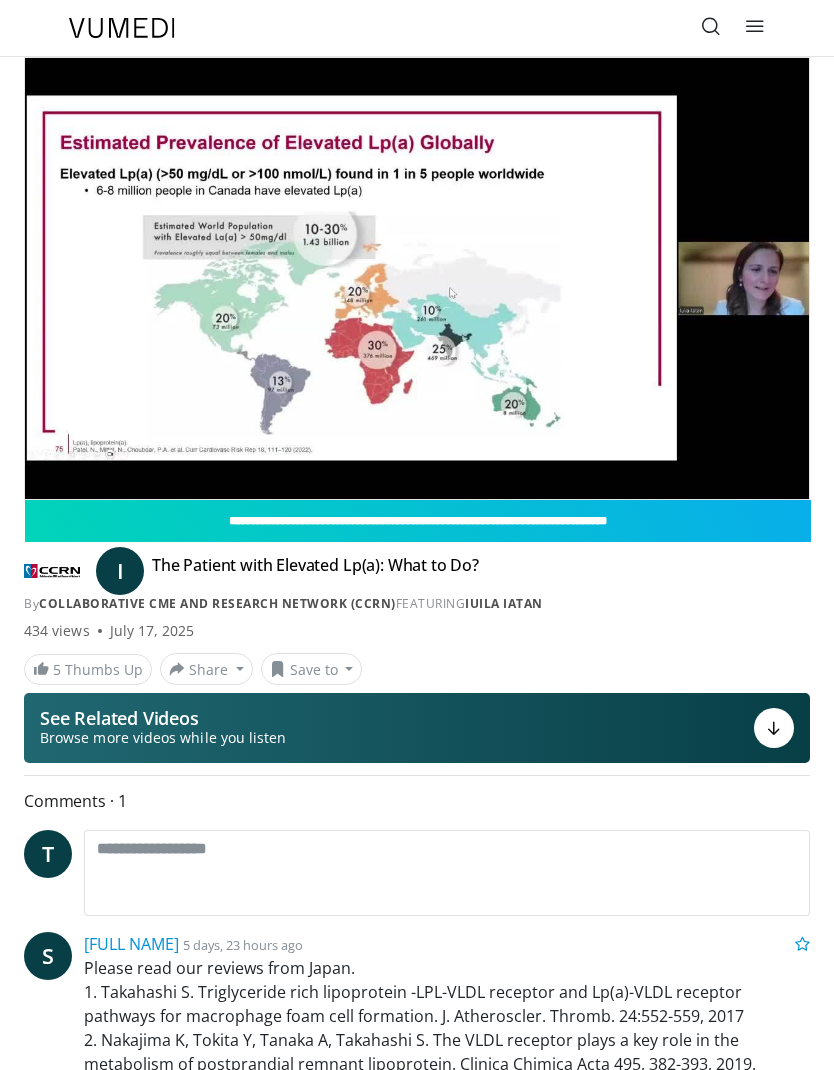 click on "10 seconds
Tap to unmute" at bounding box center (417, 278) 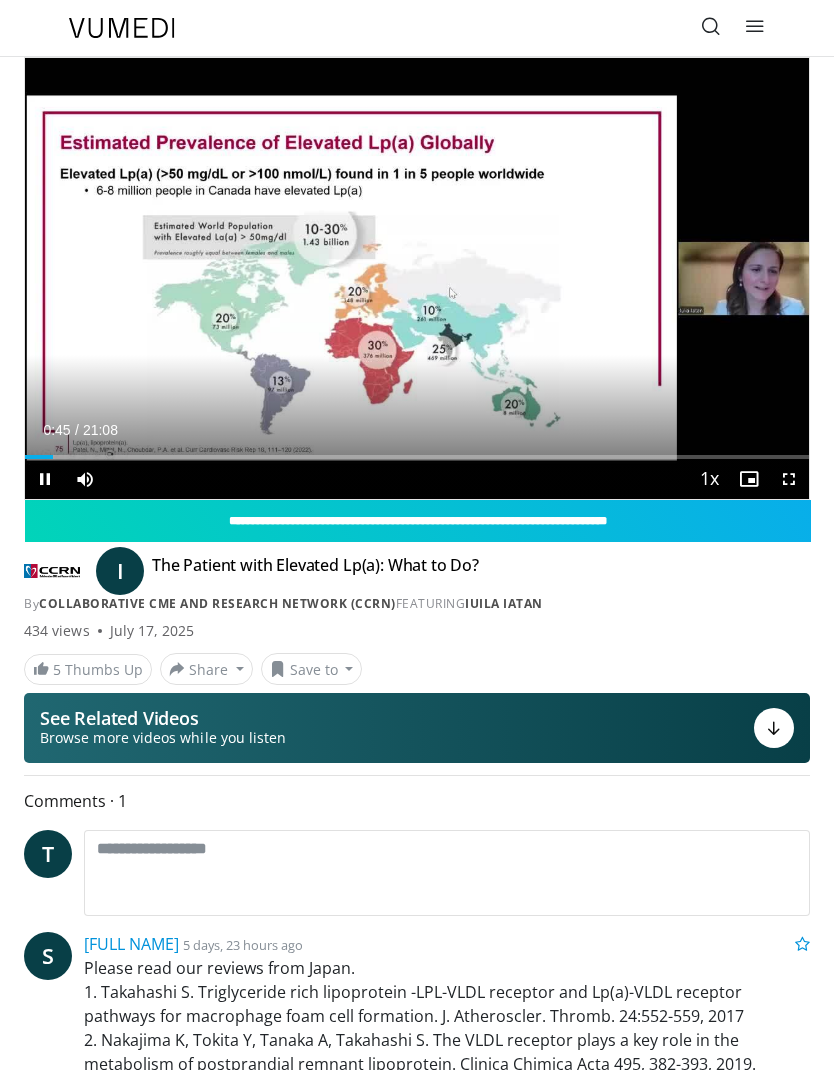 click at bounding box center (85, 479) 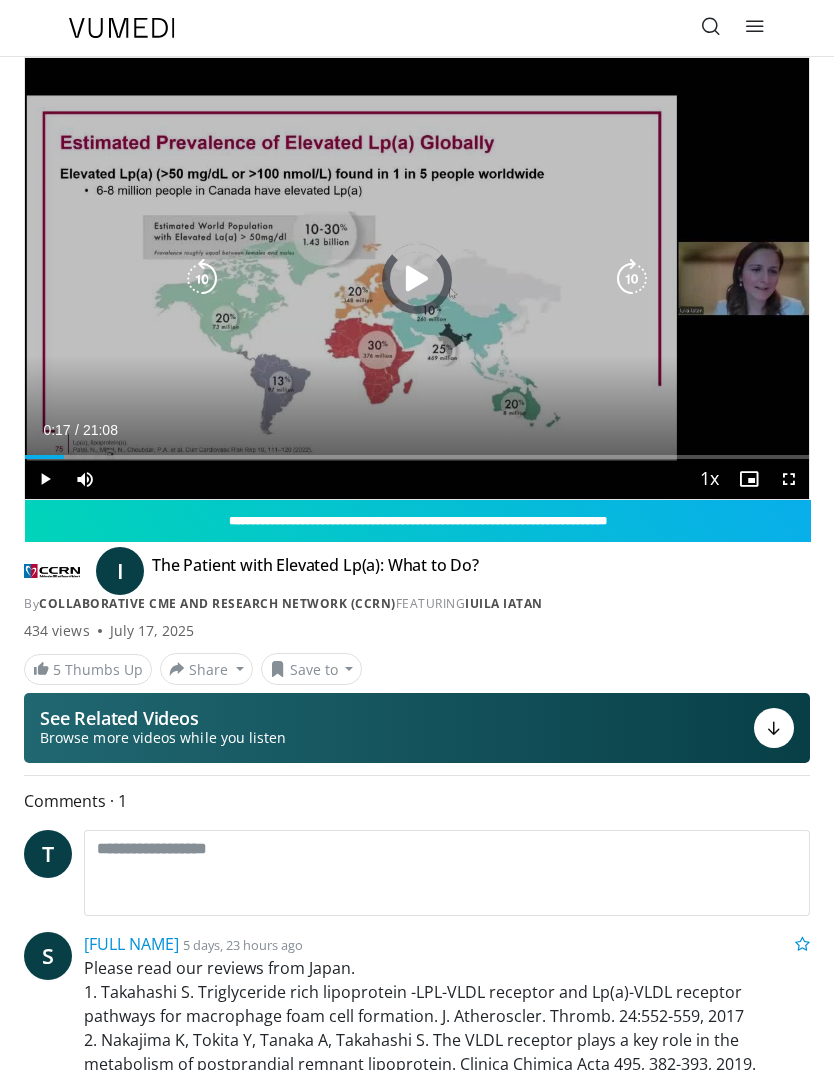 click on "Loaded :  1.57%" at bounding box center [417, 457] 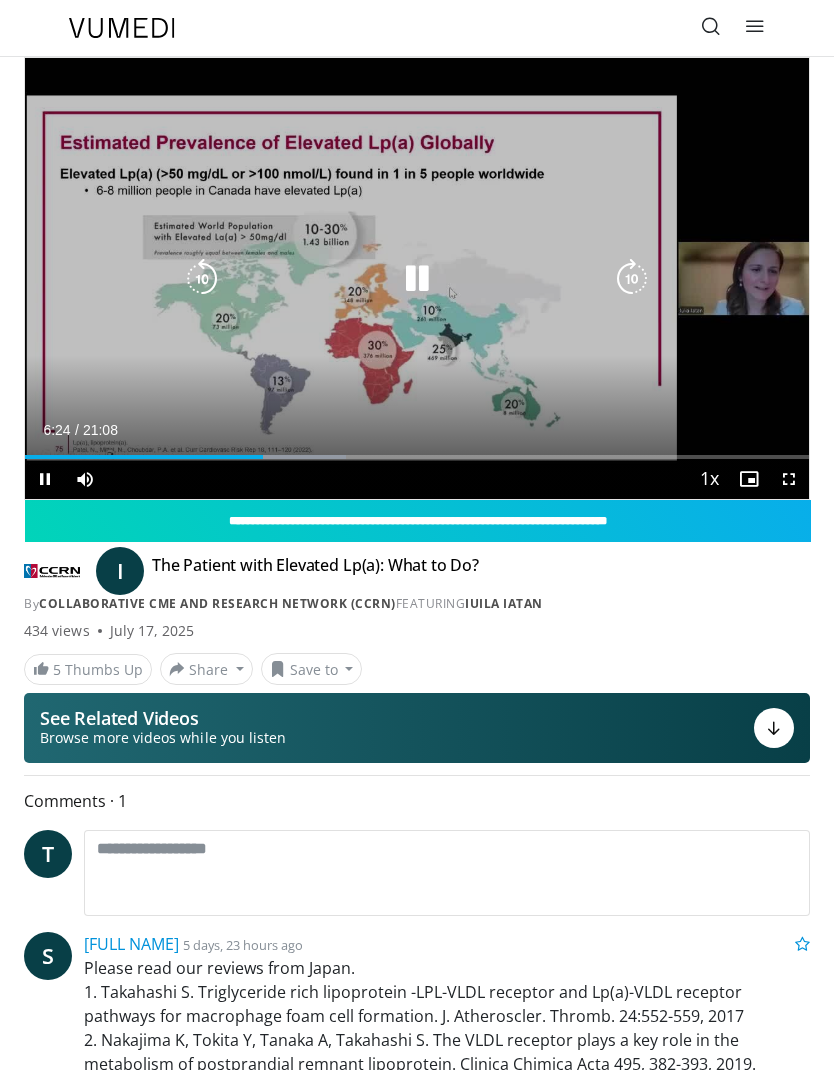 click on "10 seconds
Tap to unmute" at bounding box center (417, 278) 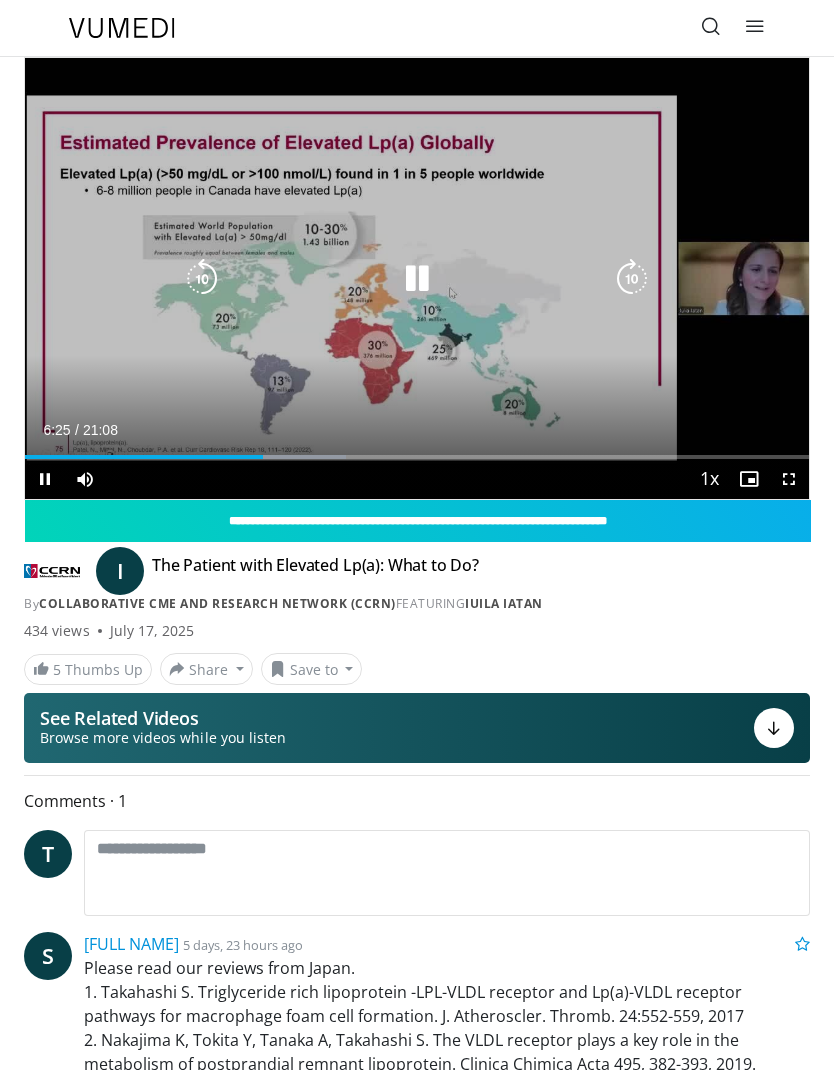 click at bounding box center [202, 279] 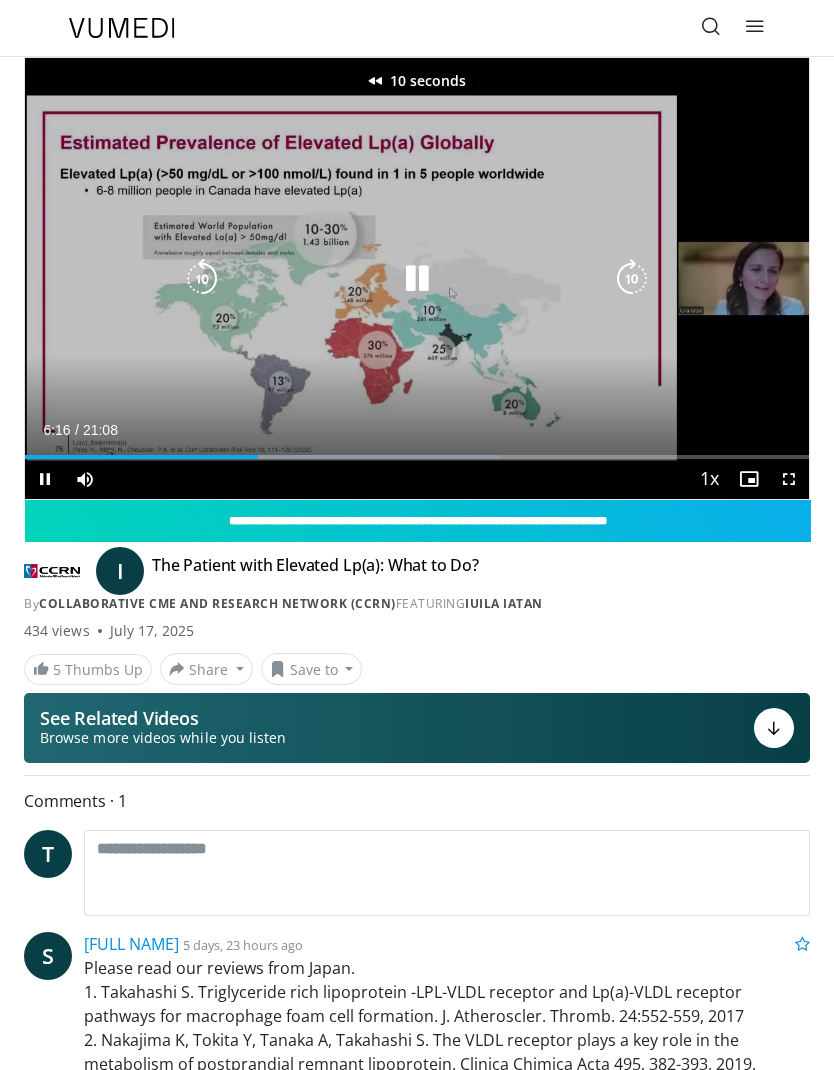 click at bounding box center [202, 279] 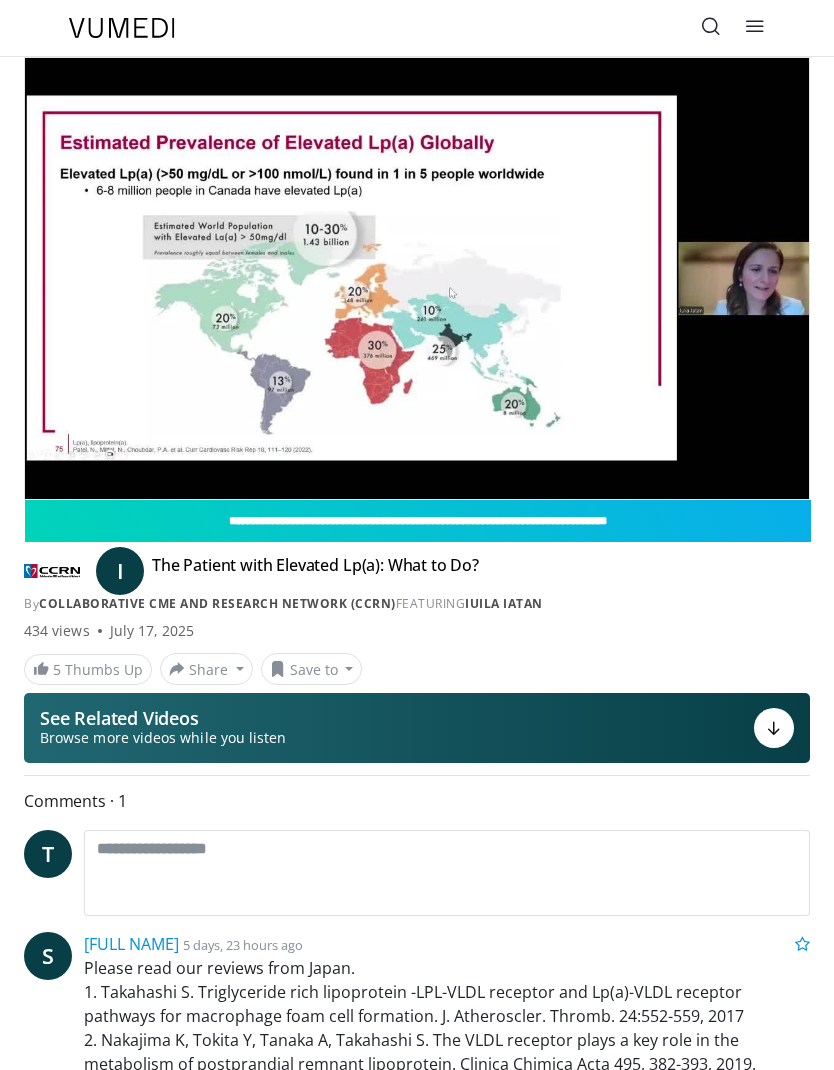 click on "20 seconds
Tap to unmute" at bounding box center (417, 278) 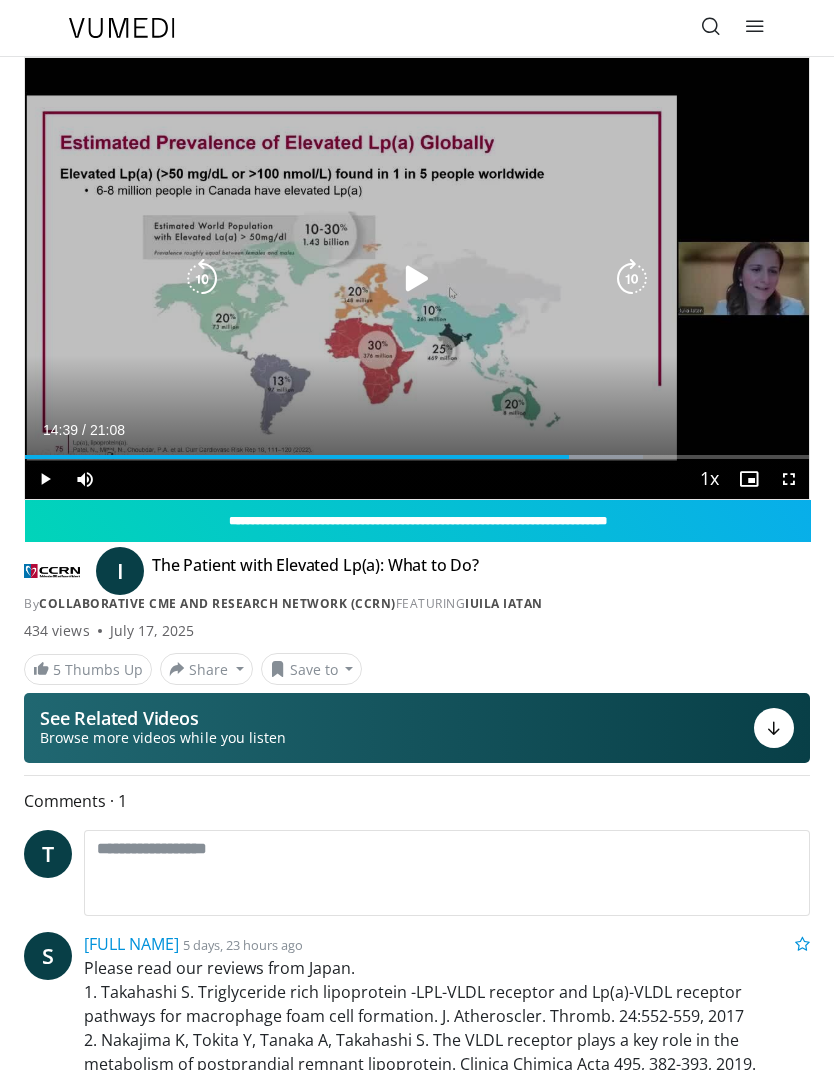click at bounding box center [202, 279] 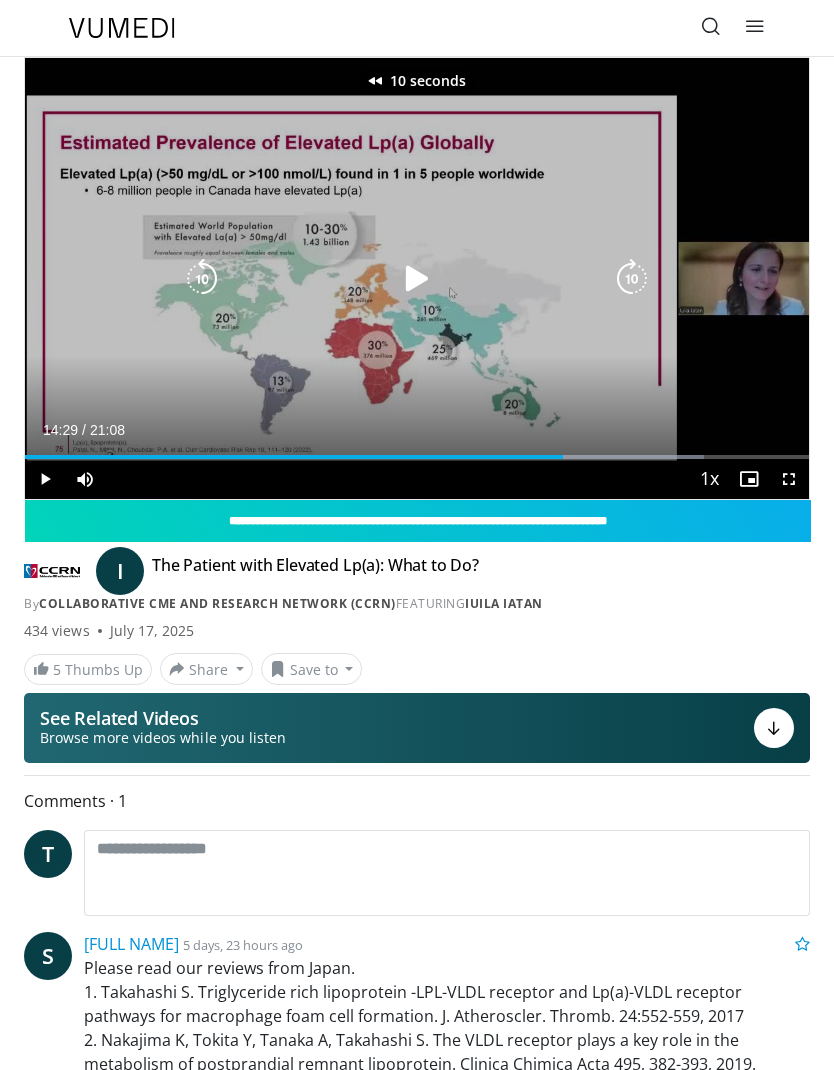 click at bounding box center [417, 279] 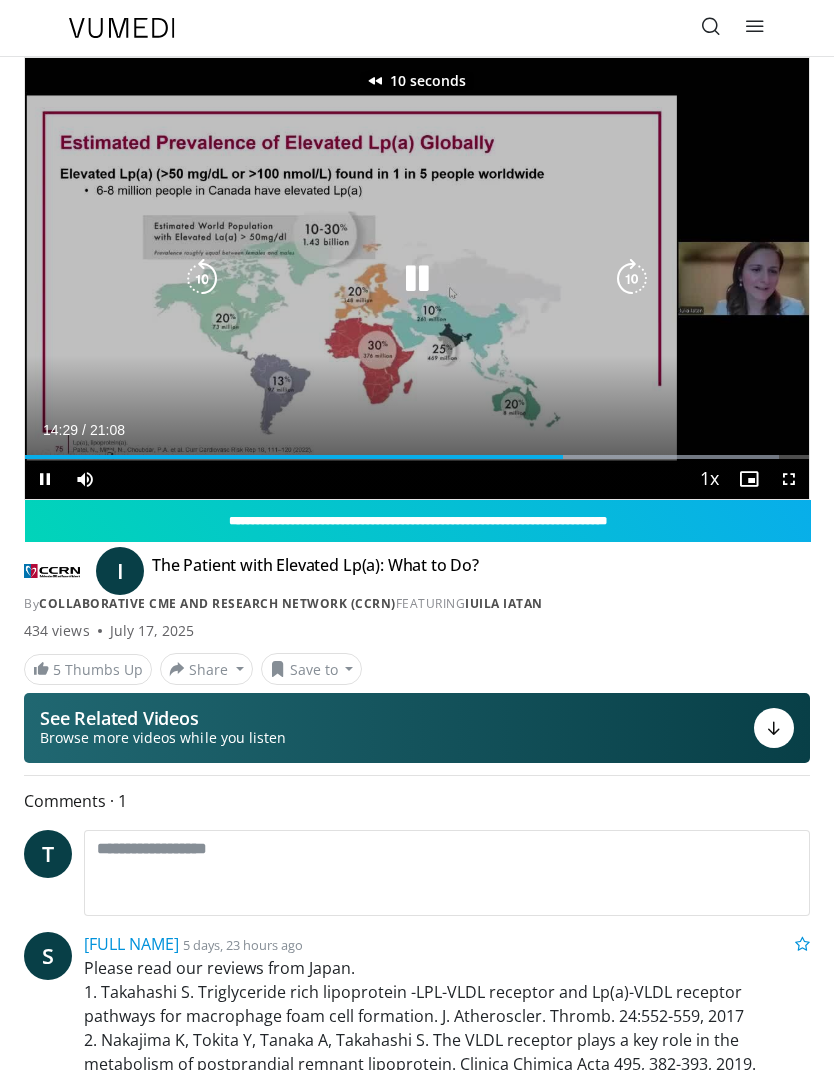 click at bounding box center (202, 279) 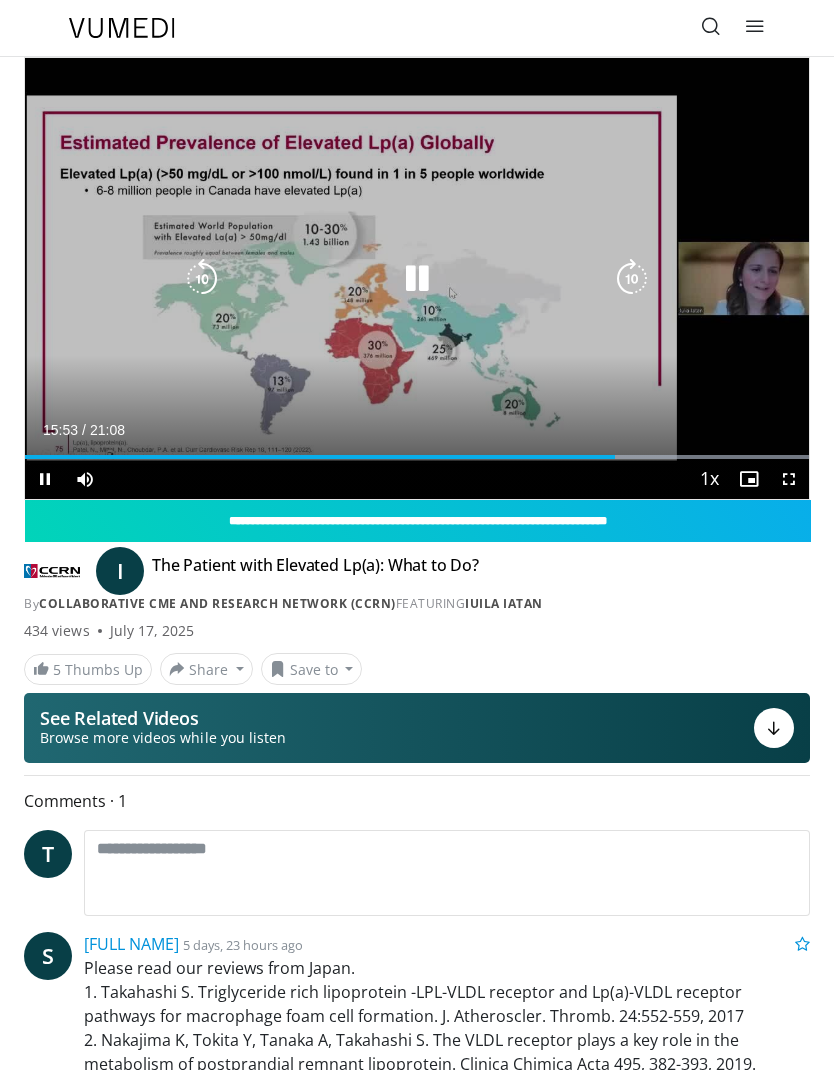 click at bounding box center [417, 279] 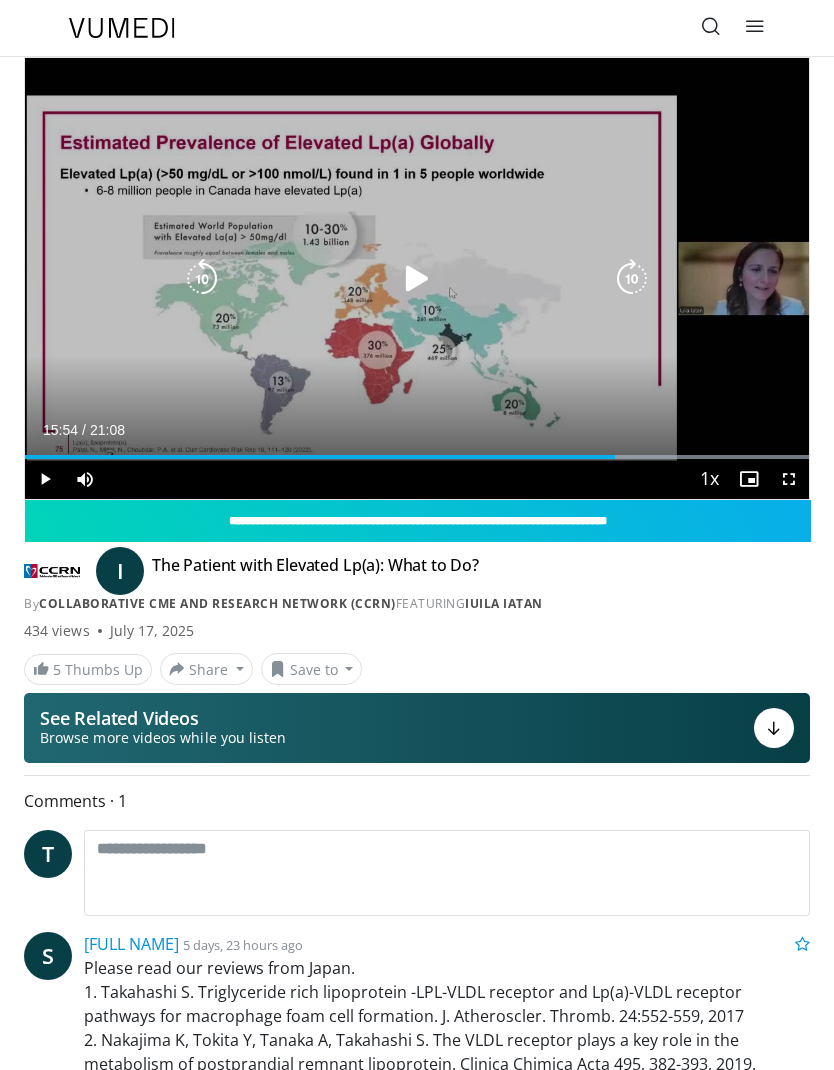 click at bounding box center [417, 279] 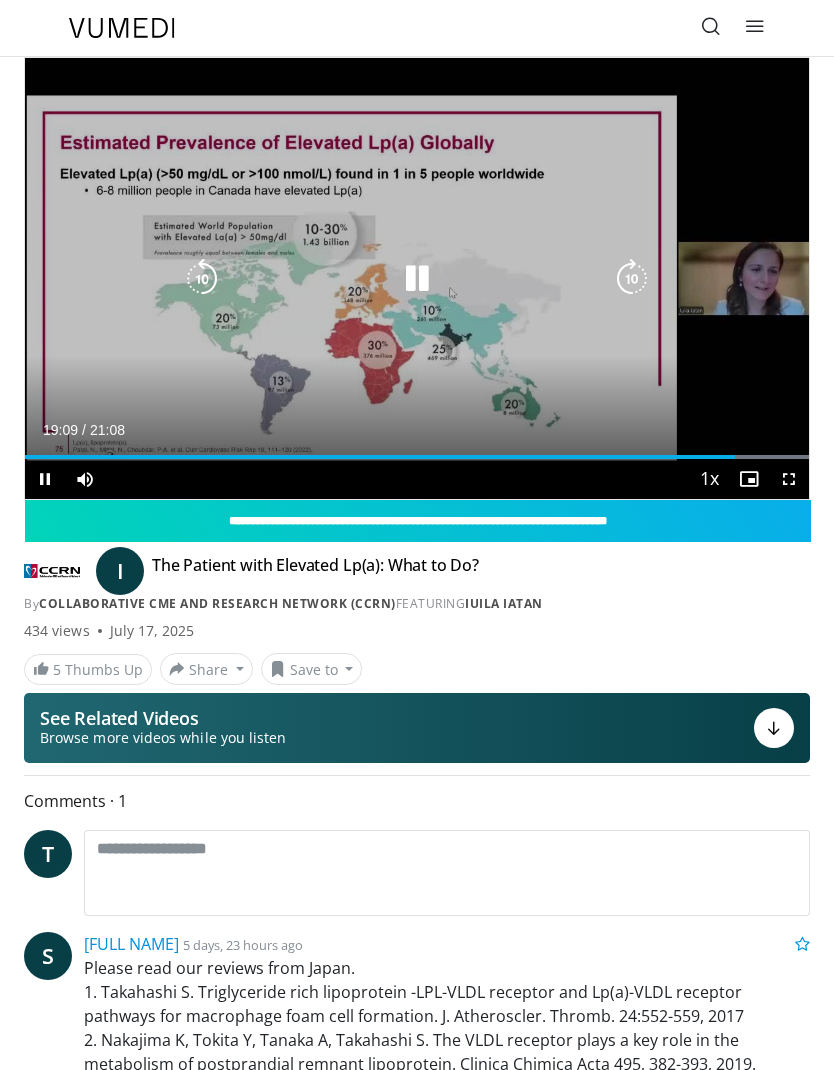 click at bounding box center [202, 279] 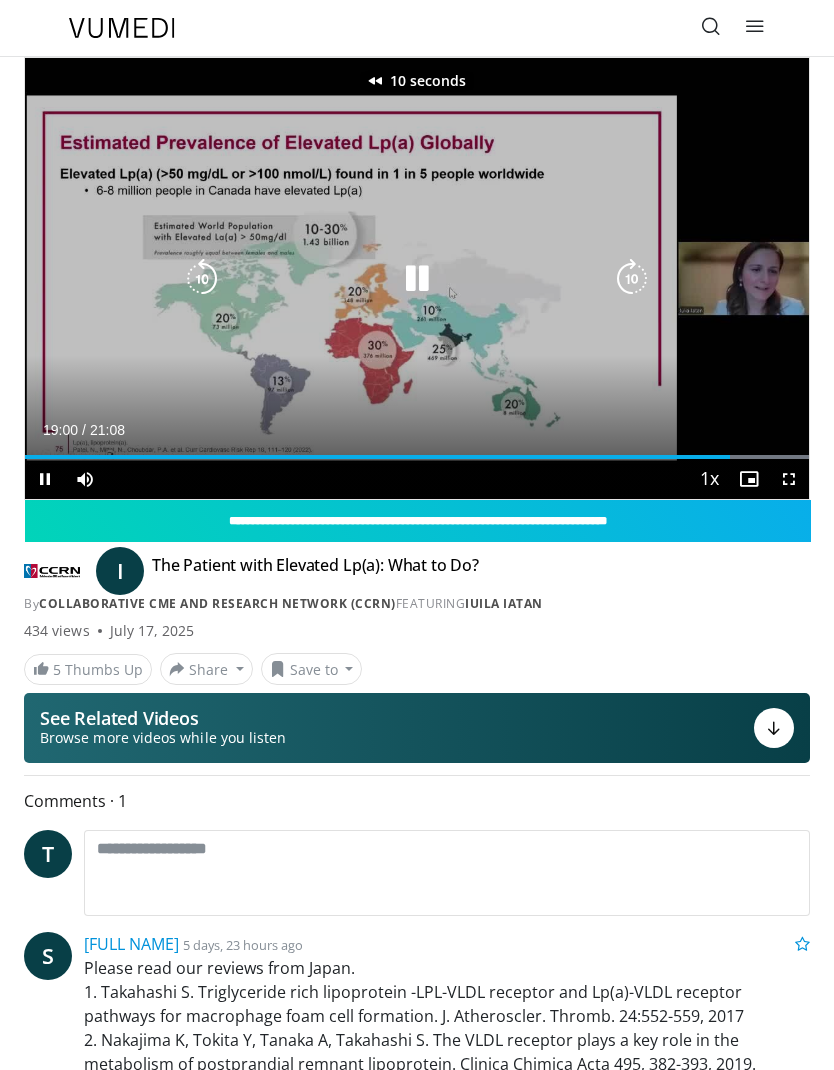 click at bounding box center [202, 279] 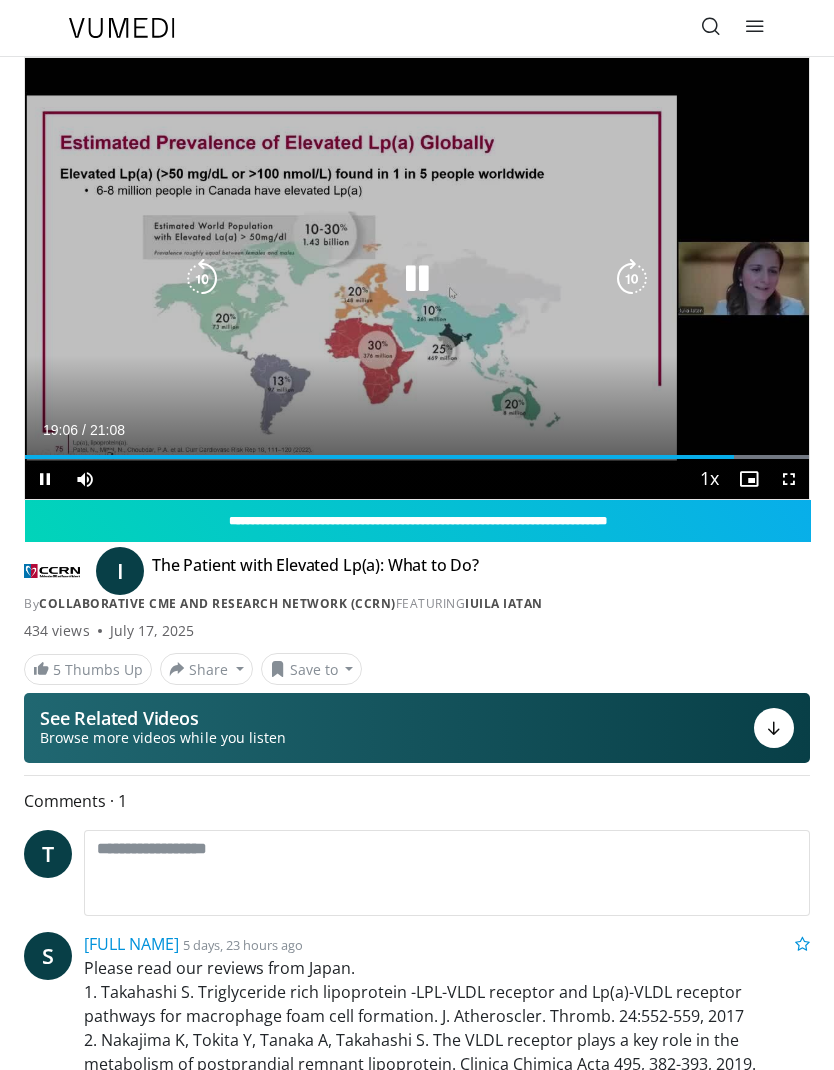 click at bounding box center [417, 279] 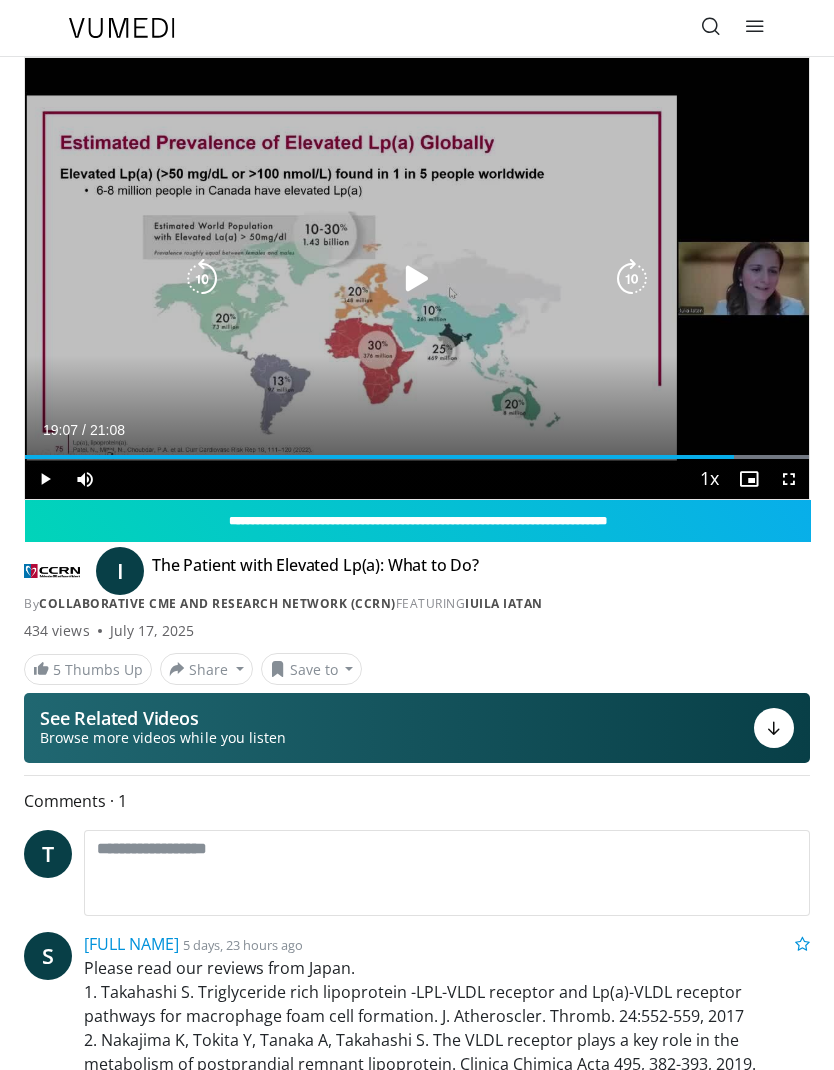 click at bounding box center (417, 279) 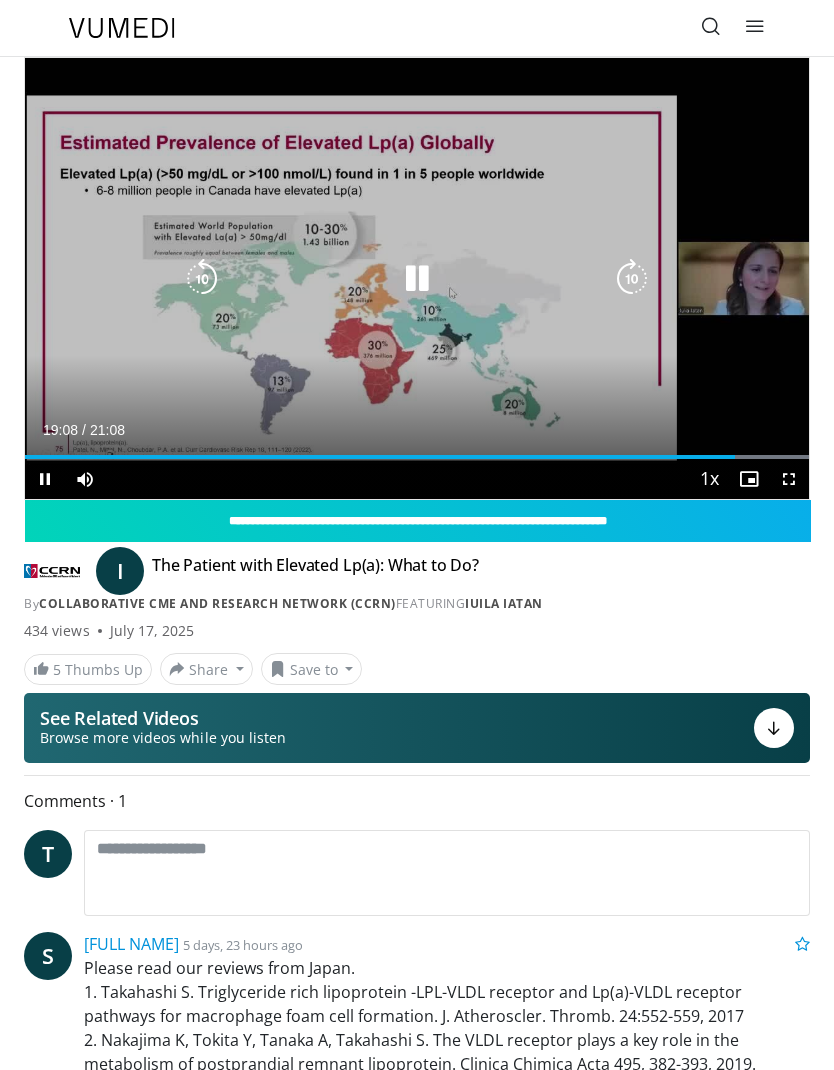 click at bounding box center (202, 279) 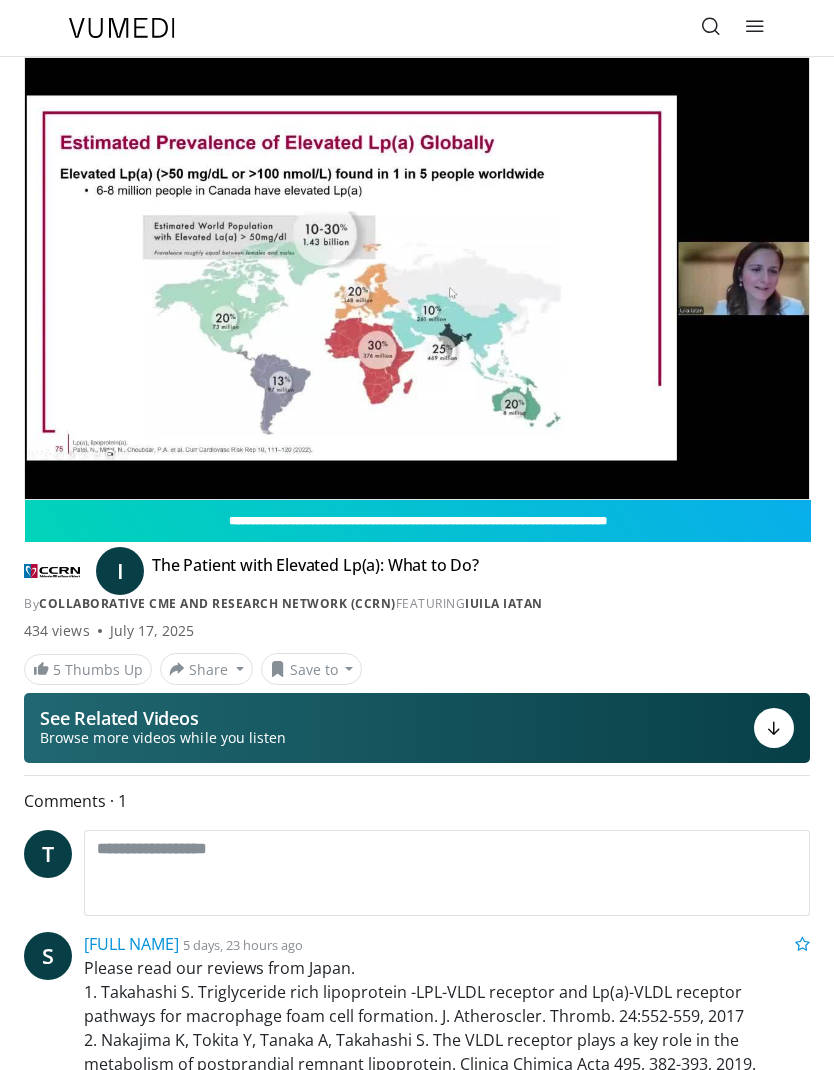 click on "Loaded :  99.99%" at bounding box center [417, 489] 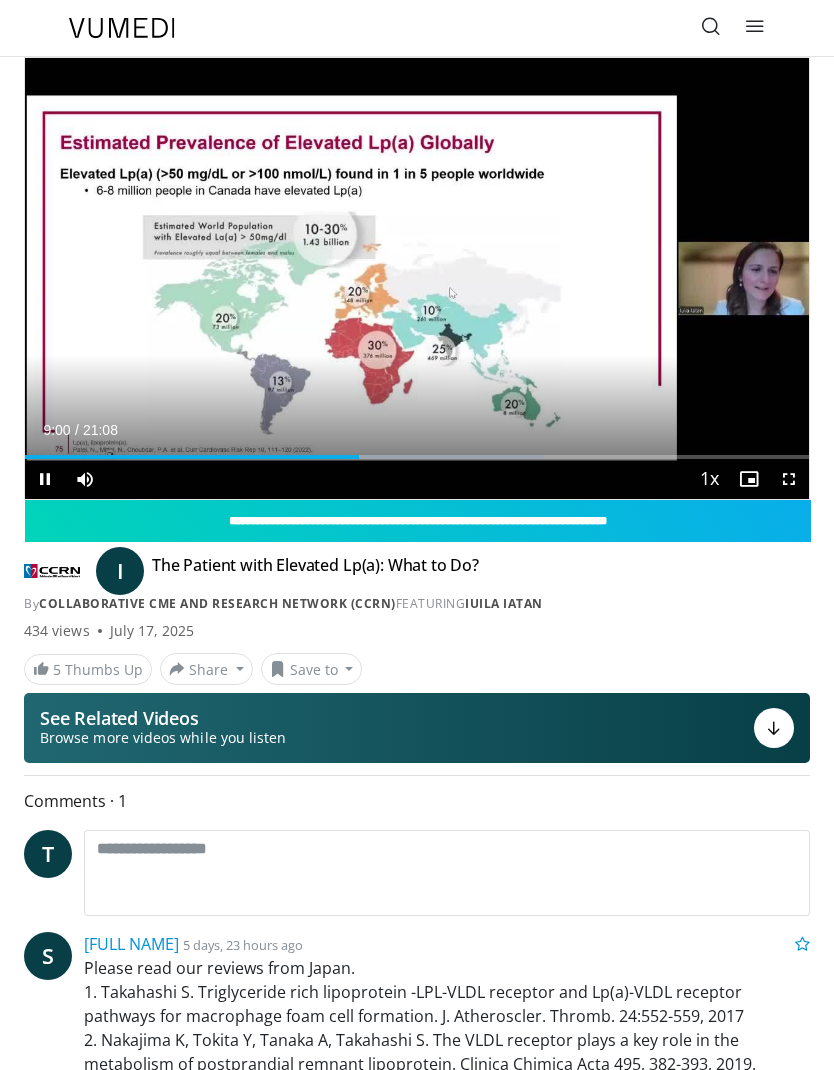 click on "Loaded :  66.23%" at bounding box center [417, 457] 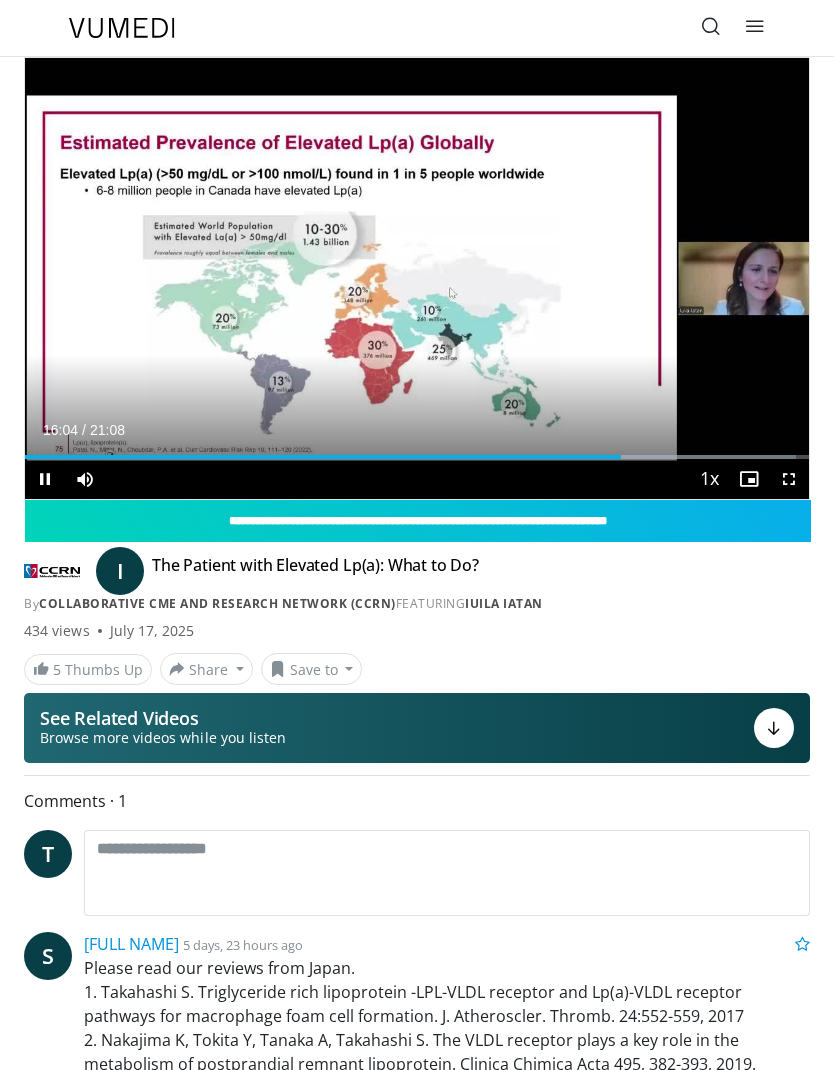click at bounding box center [575, 457] 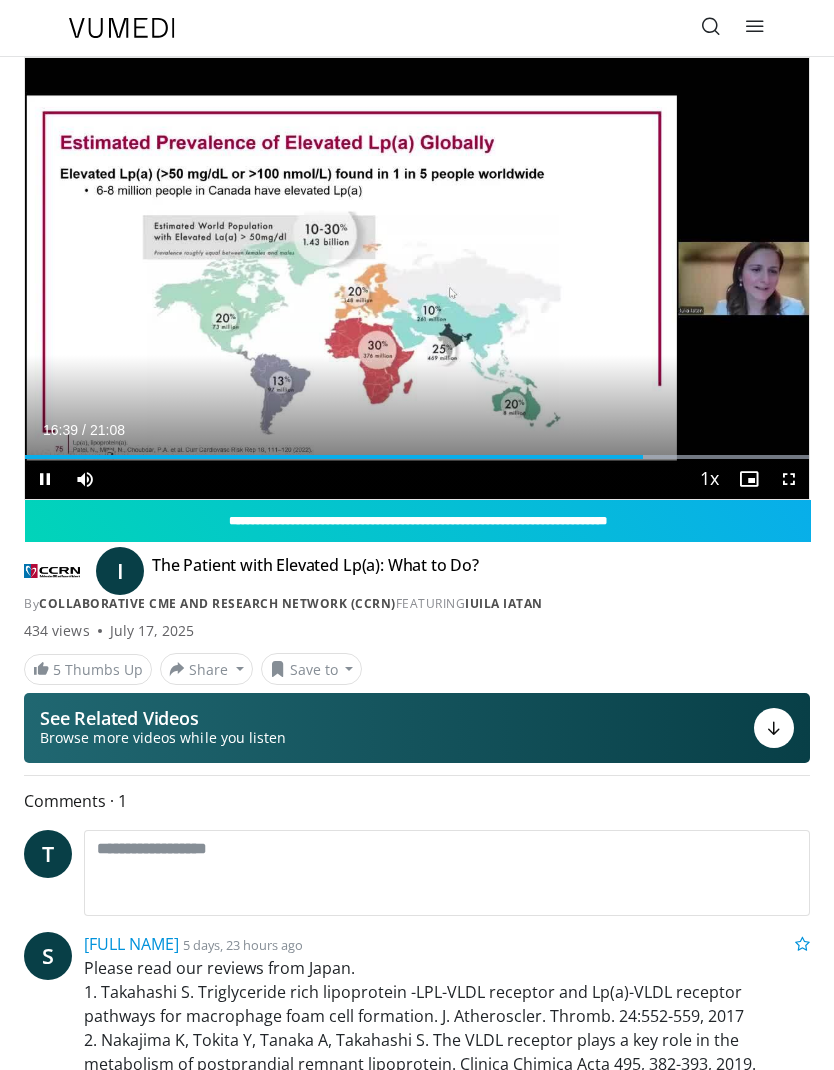 click at bounding box center [592, 457] 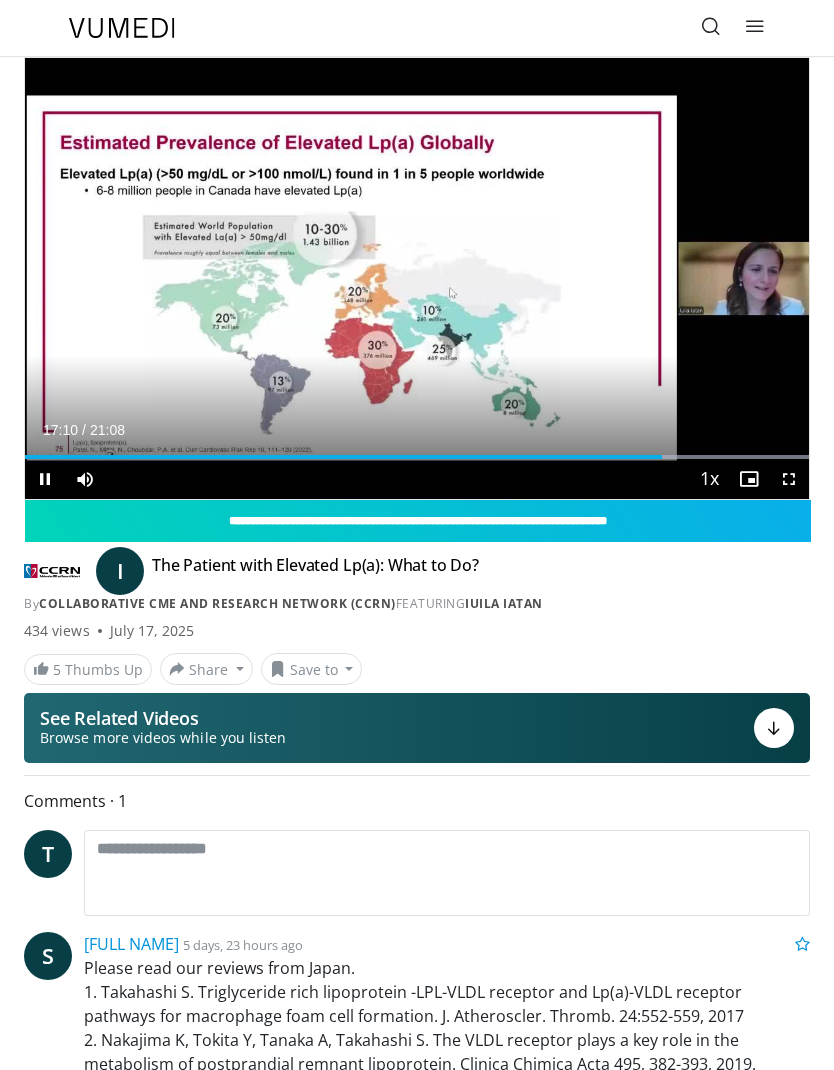 click at bounding box center [592, 457] 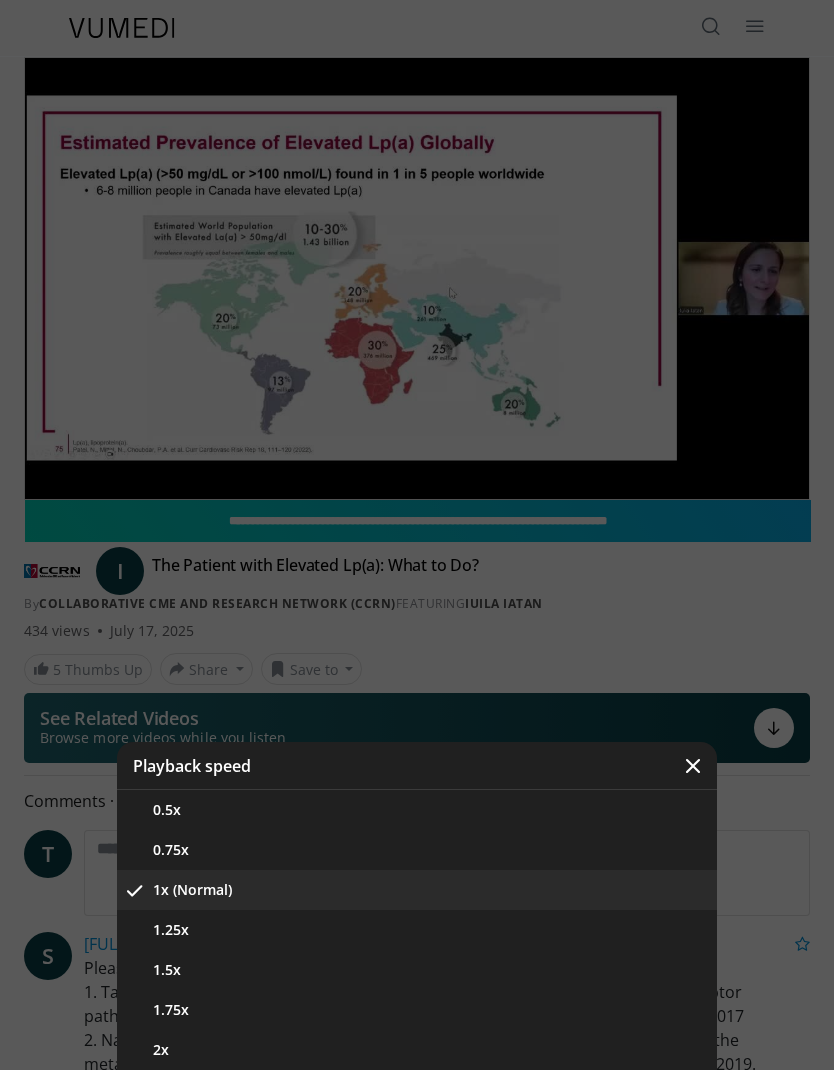 click at bounding box center [417, 535] 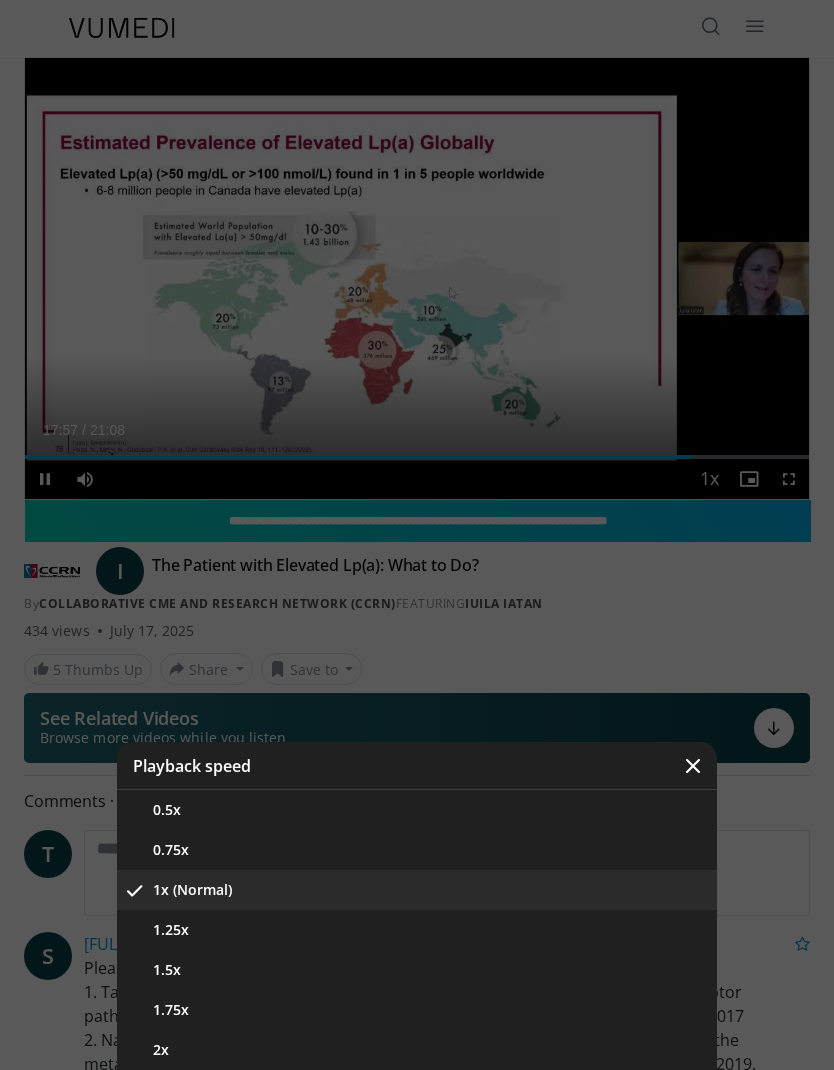 click at bounding box center (693, 766) 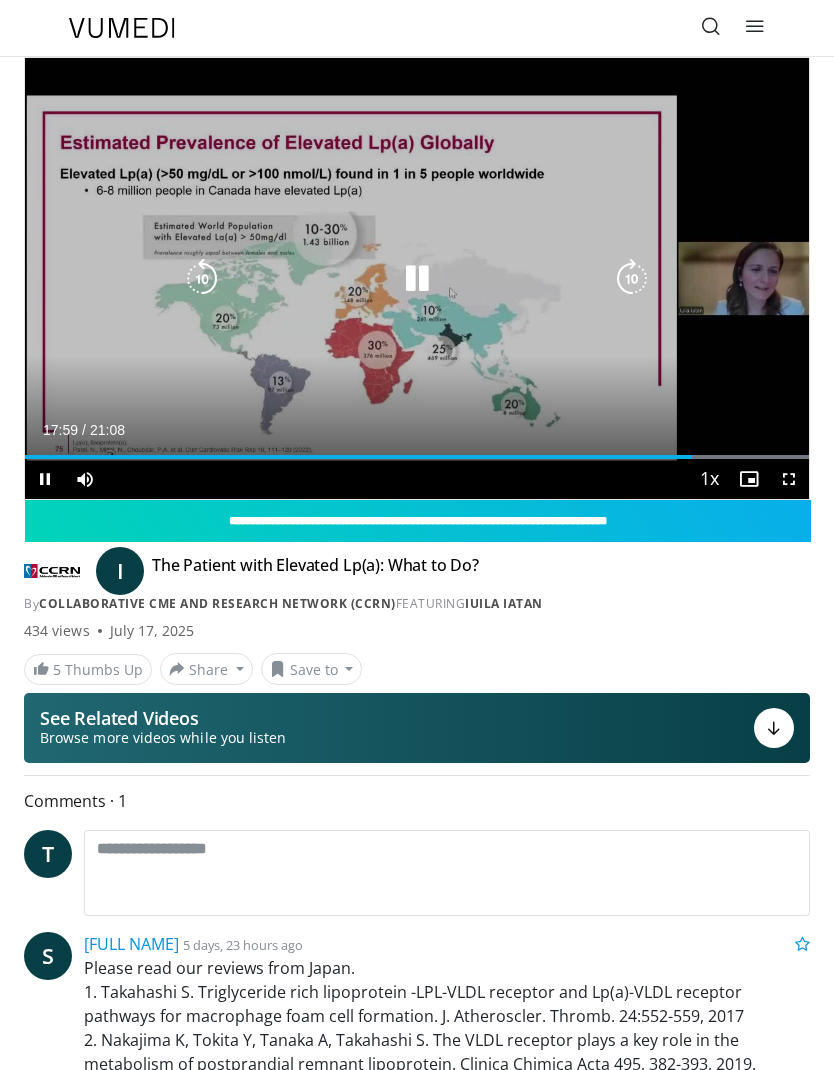 click at bounding box center (592, 457) 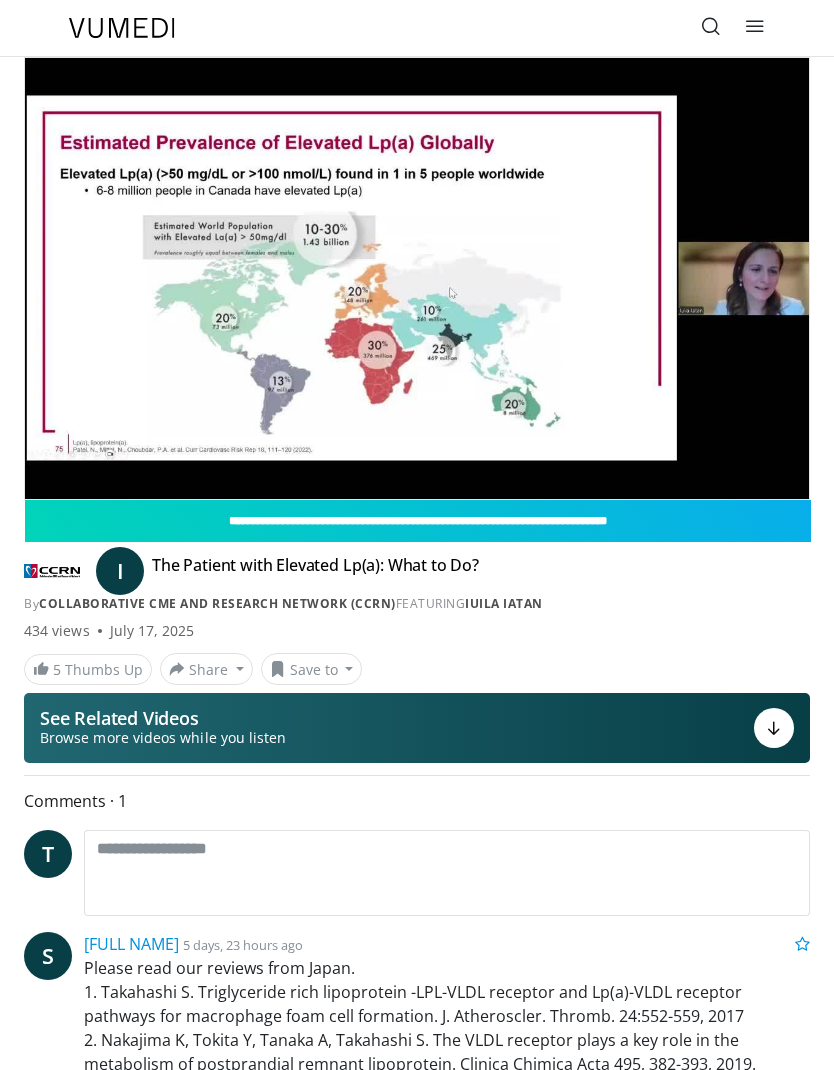 click on "10 seconds
Tap to unmute" at bounding box center (417, 278) 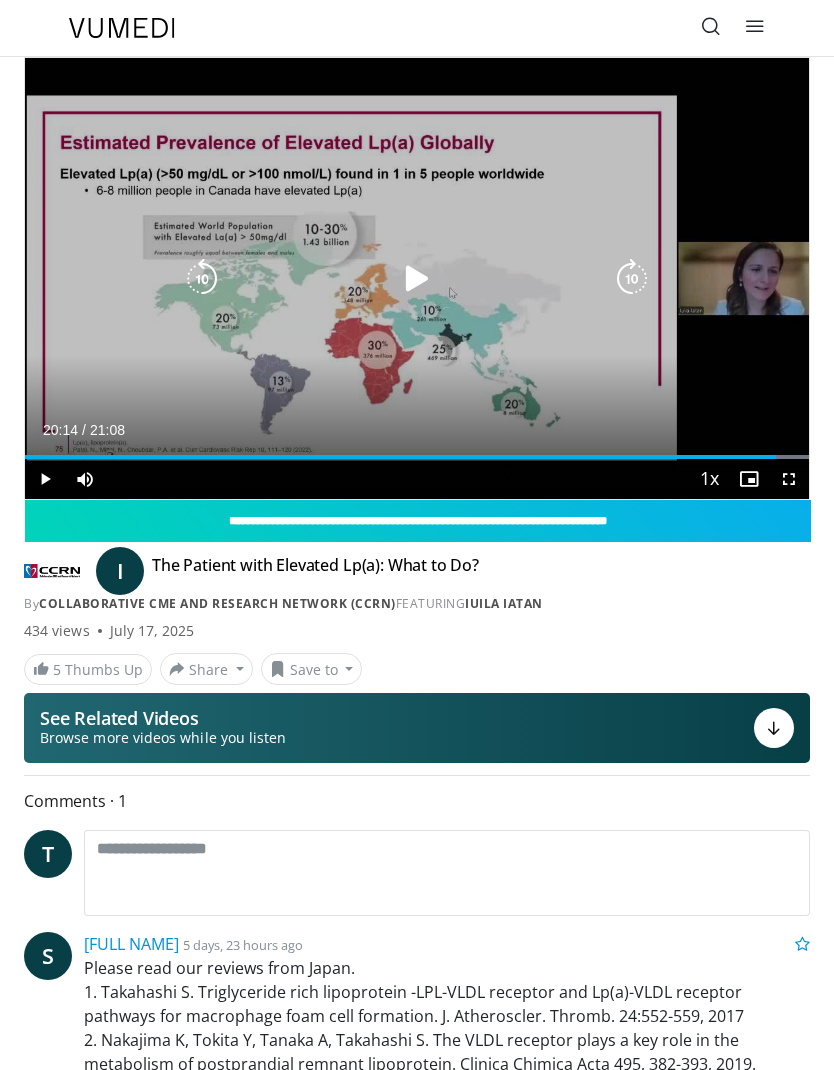 click on "10 seconds
Tap to unmute" at bounding box center (417, 278) 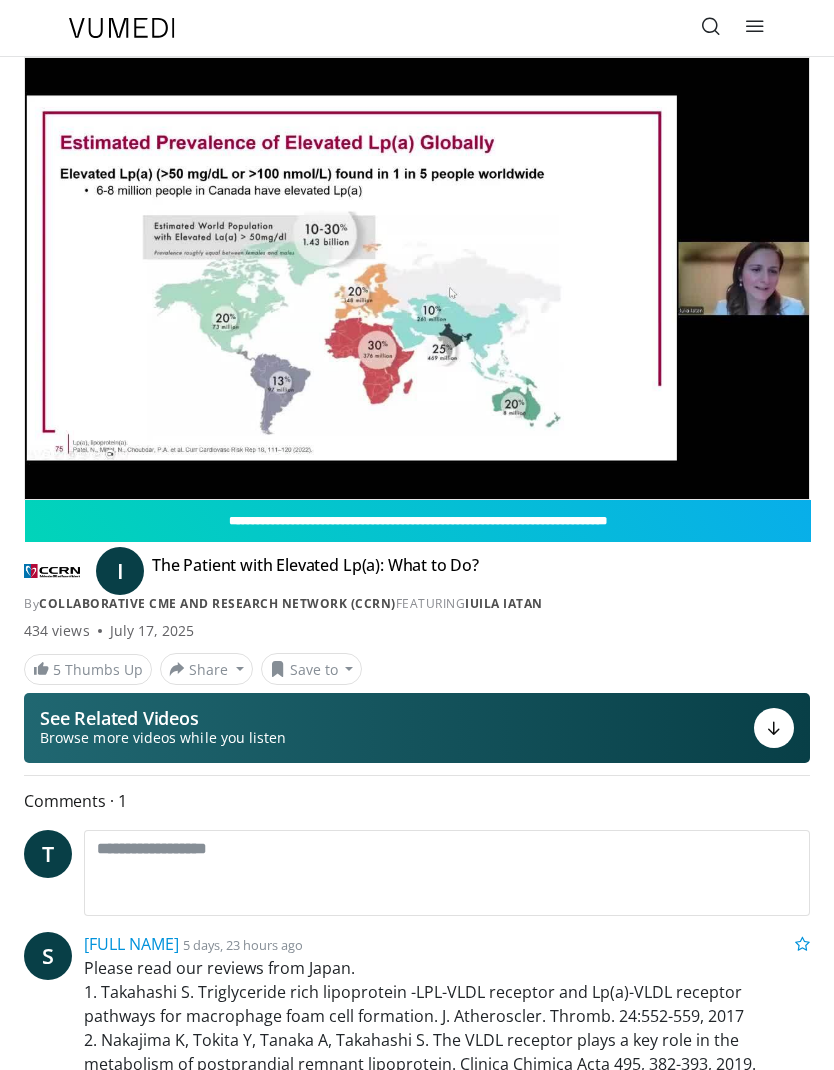 click on "10 seconds
Tap to unmute" at bounding box center [417, 278] 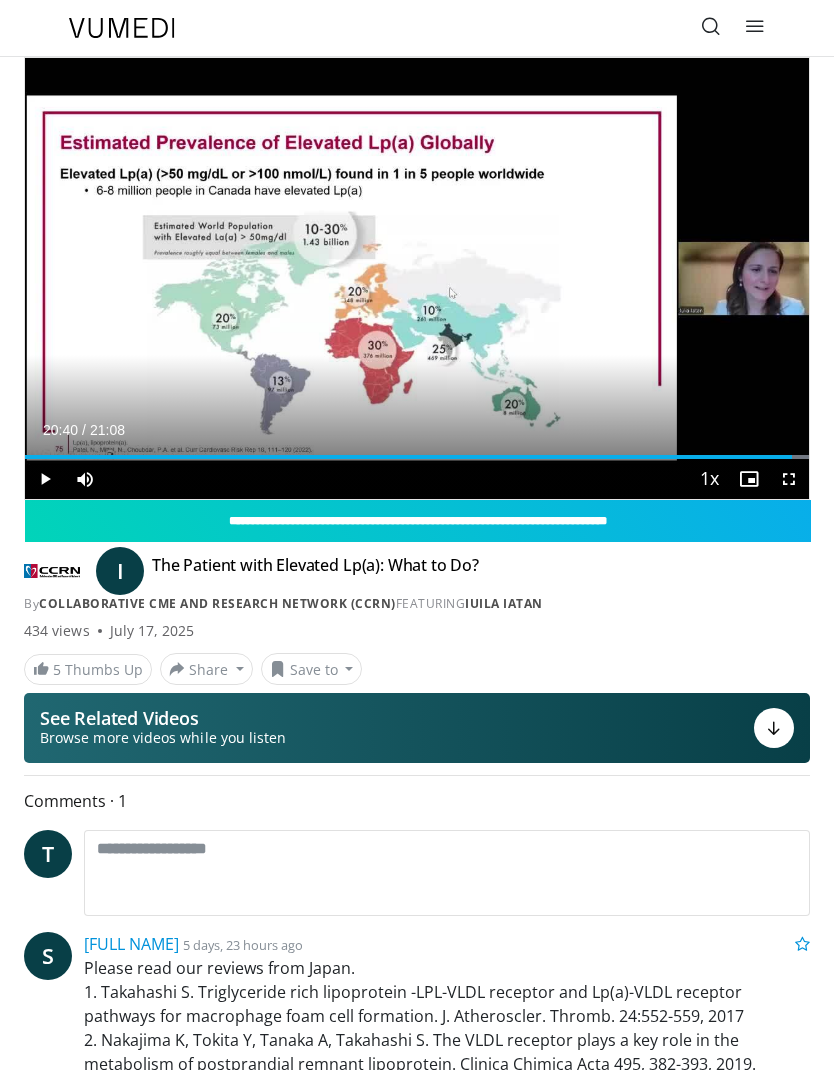 click on "10 seconds
Tap to unmute" at bounding box center (417, 278) 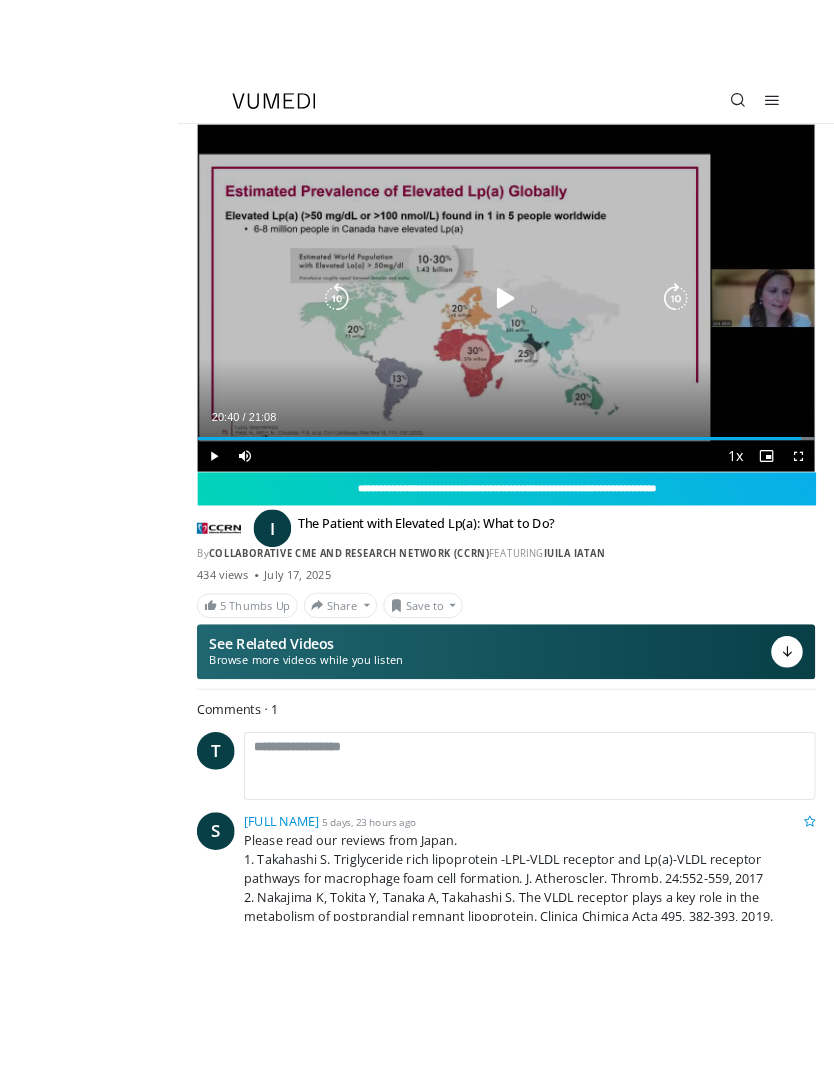scroll, scrollTop: 1, scrollLeft: 0, axis: vertical 